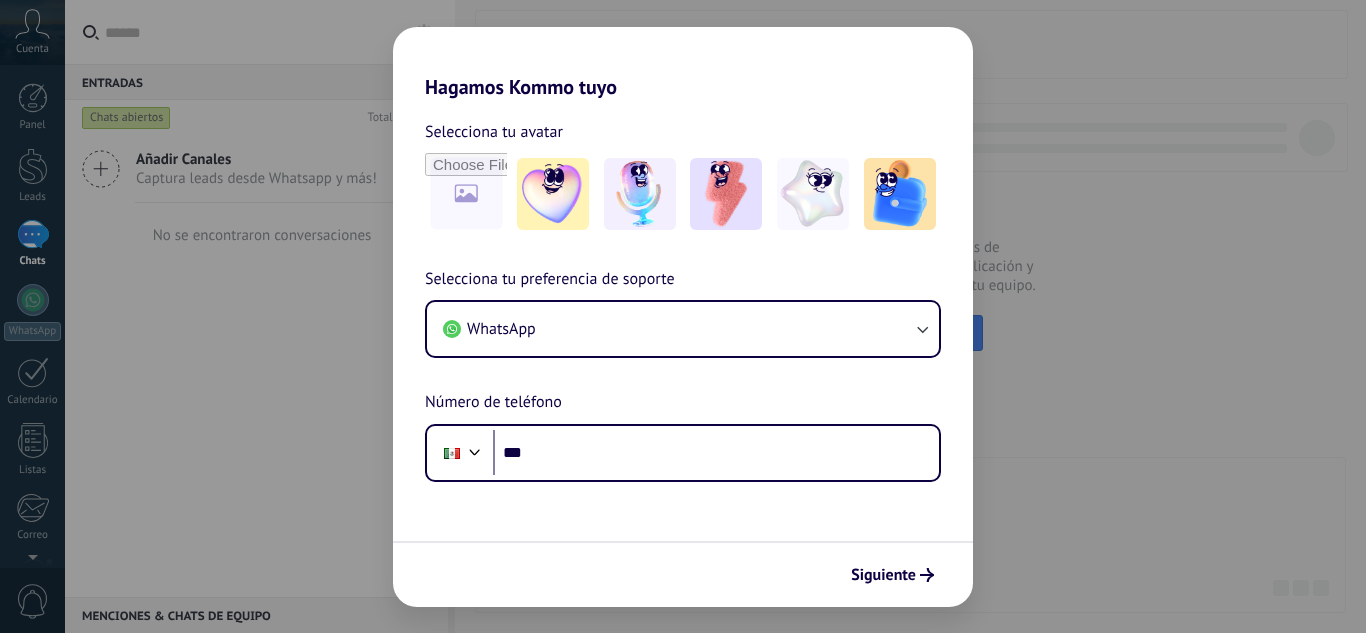 scroll, scrollTop: 0, scrollLeft: 0, axis: both 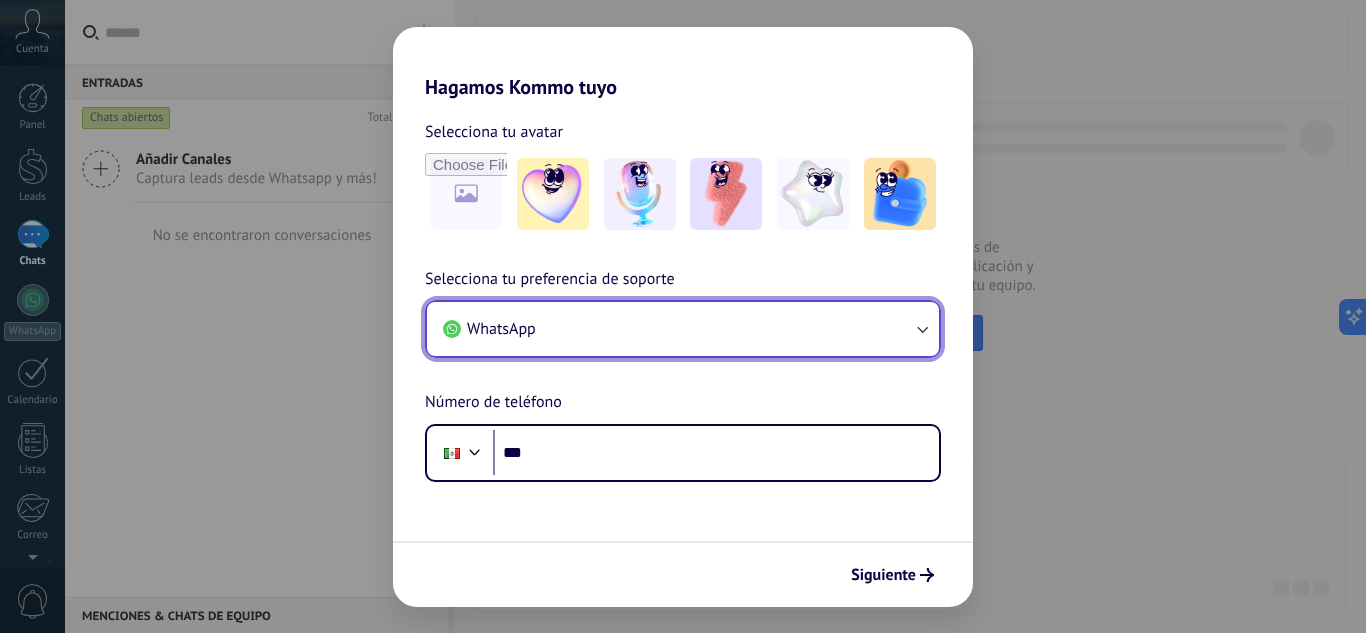 click on "WhatsApp" at bounding box center [683, 329] 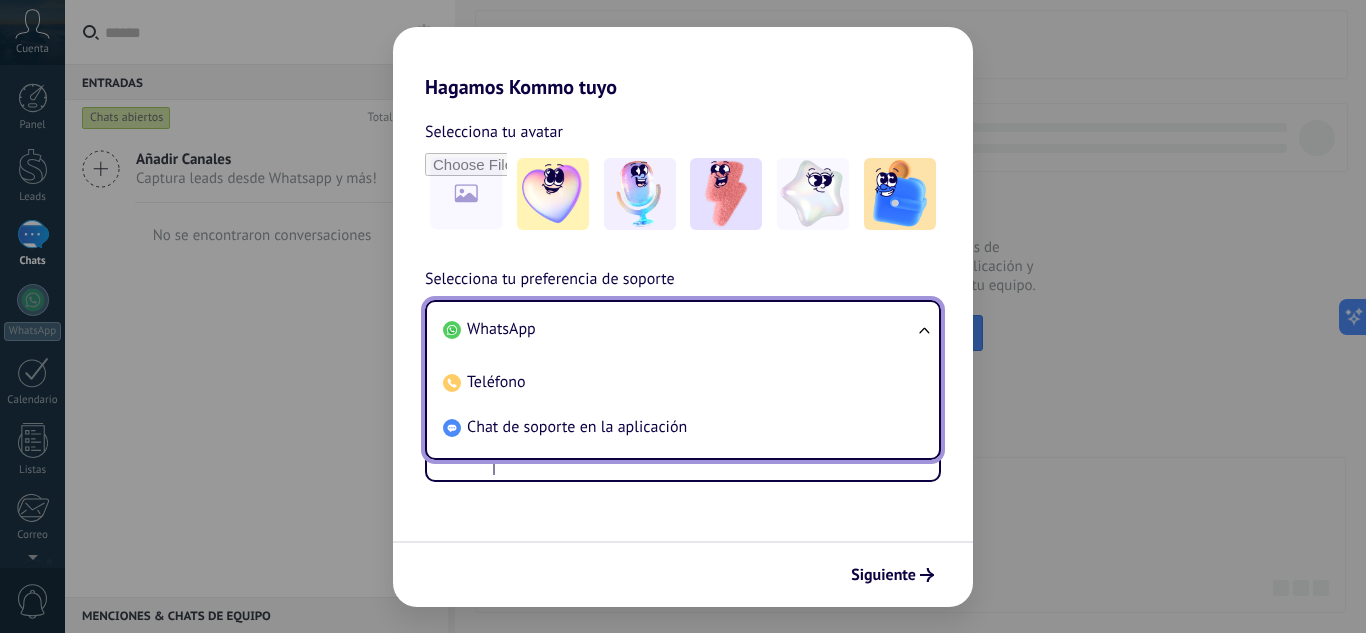click on "WhatsApp" at bounding box center (501, 329) 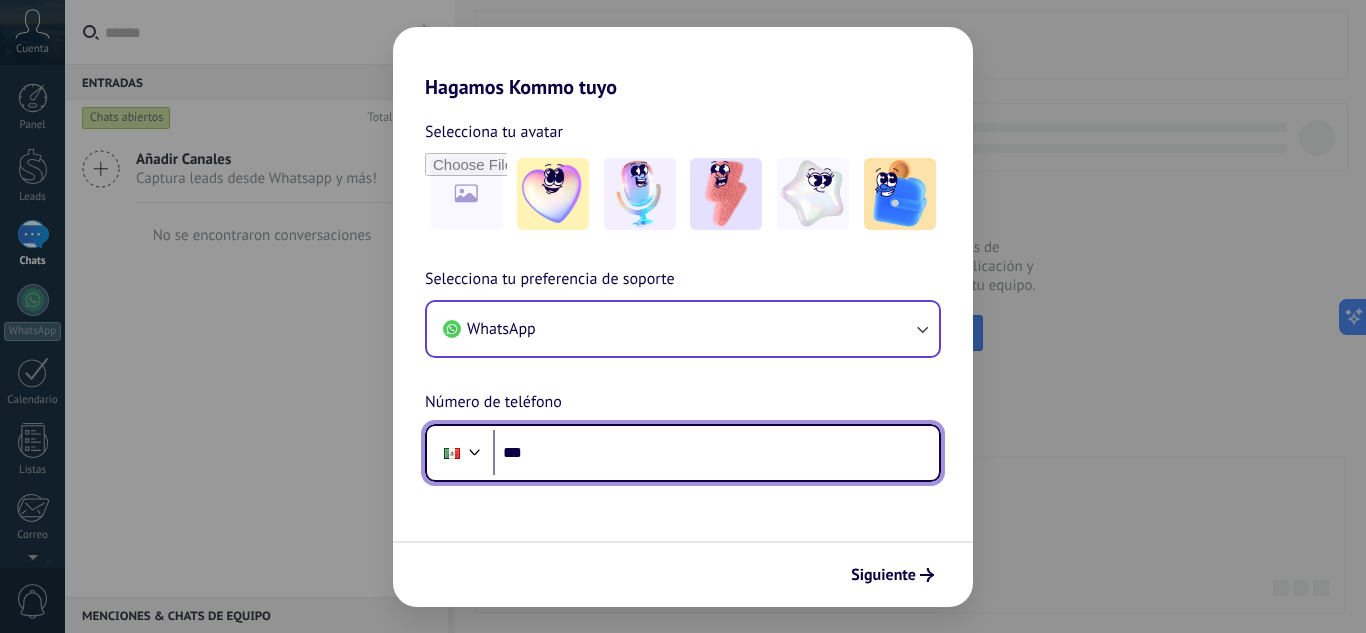 click on "***" at bounding box center (716, 453) 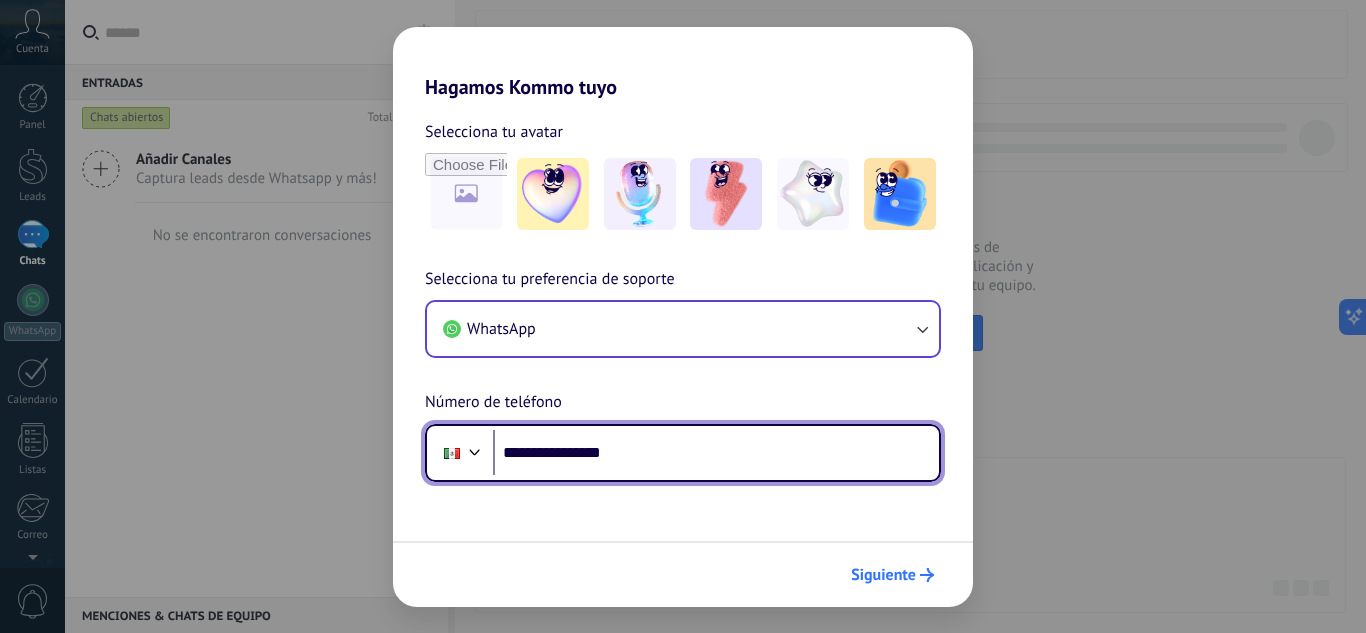 type on "**********" 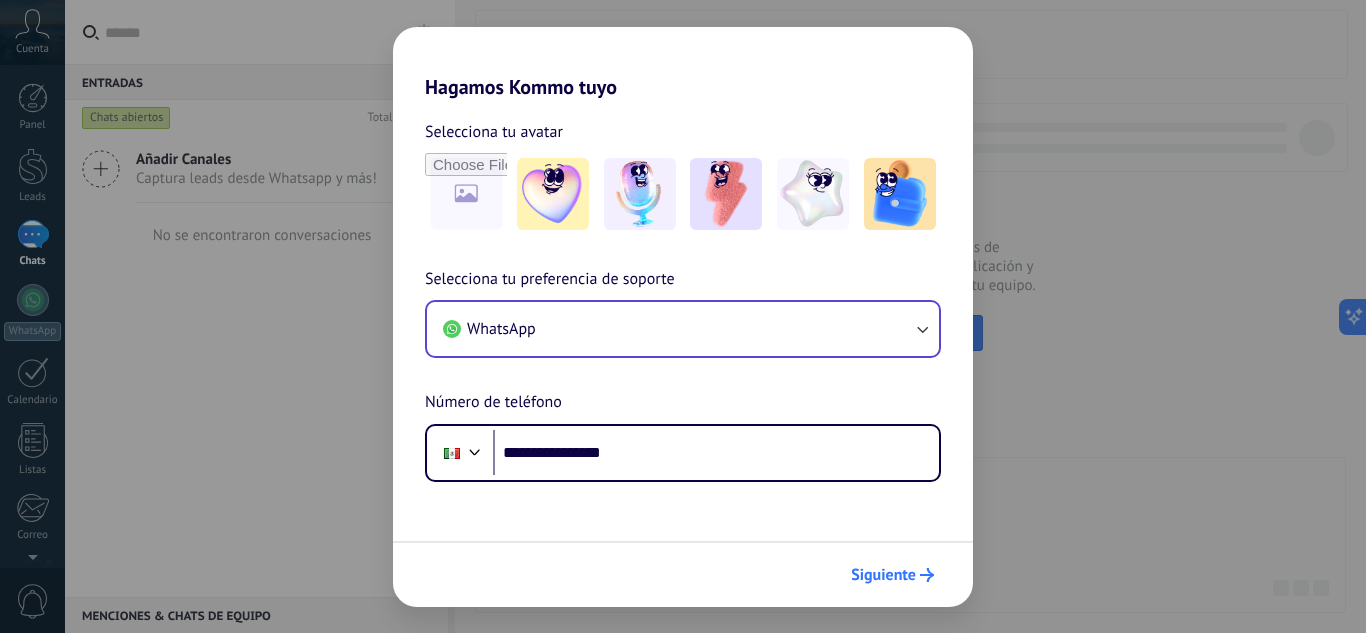 click on "Siguiente" at bounding box center (892, 575) 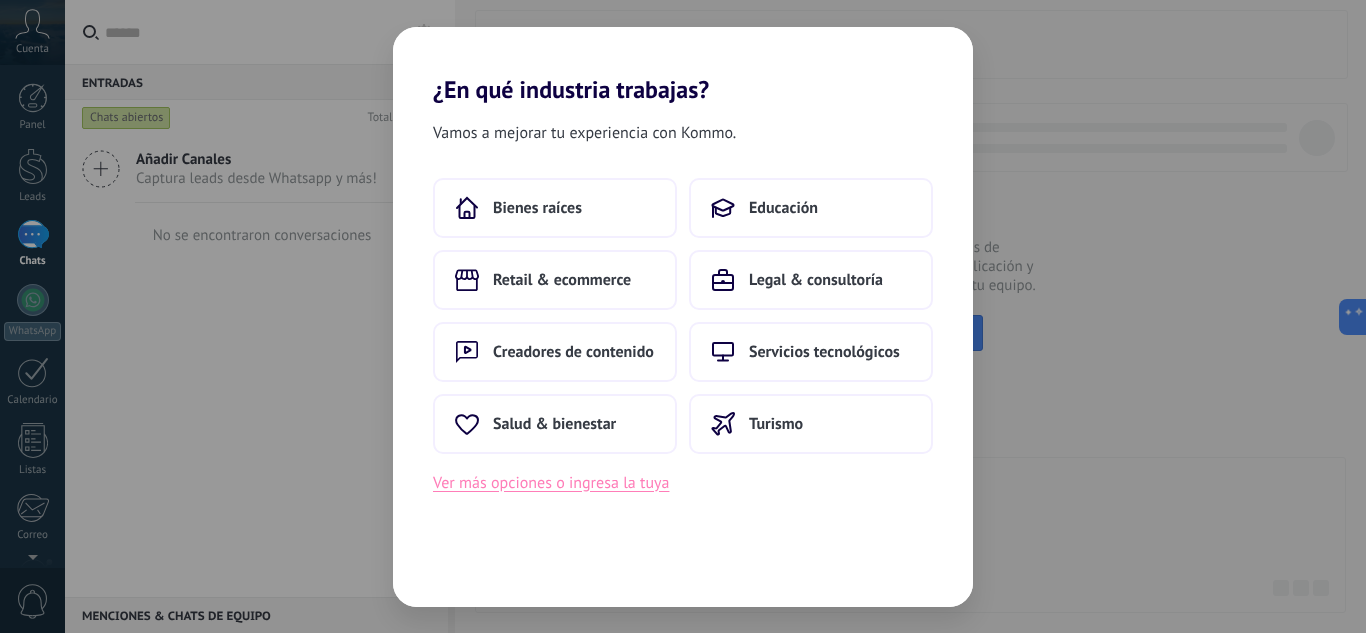 click on "Ver más opciones o ingresa la tuya" at bounding box center [551, 483] 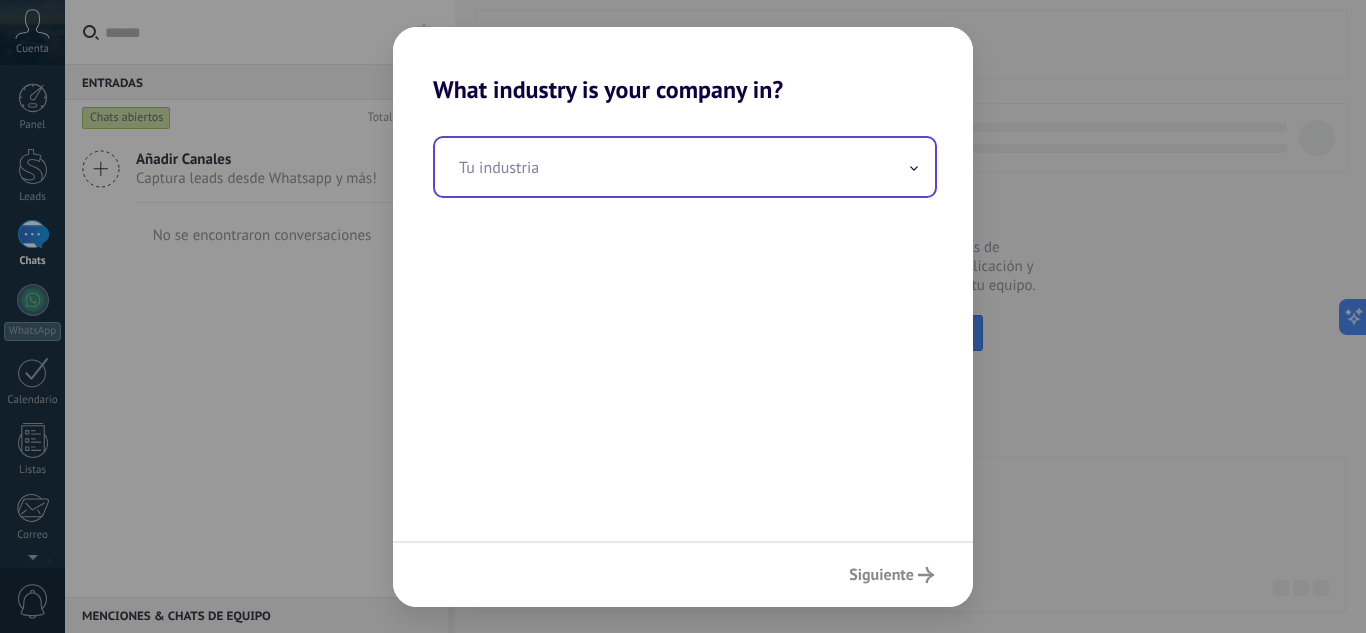 click at bounding box center [685, 167] 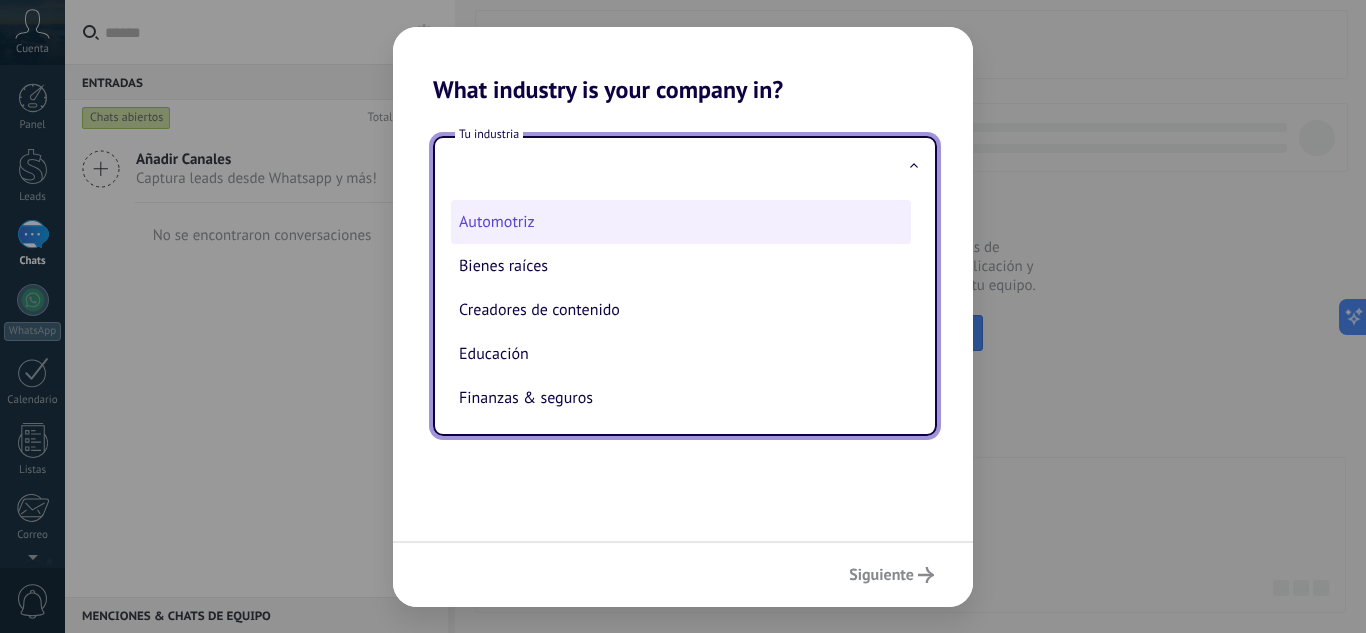 click on "Automotriz" at bounding box center [681, 222] 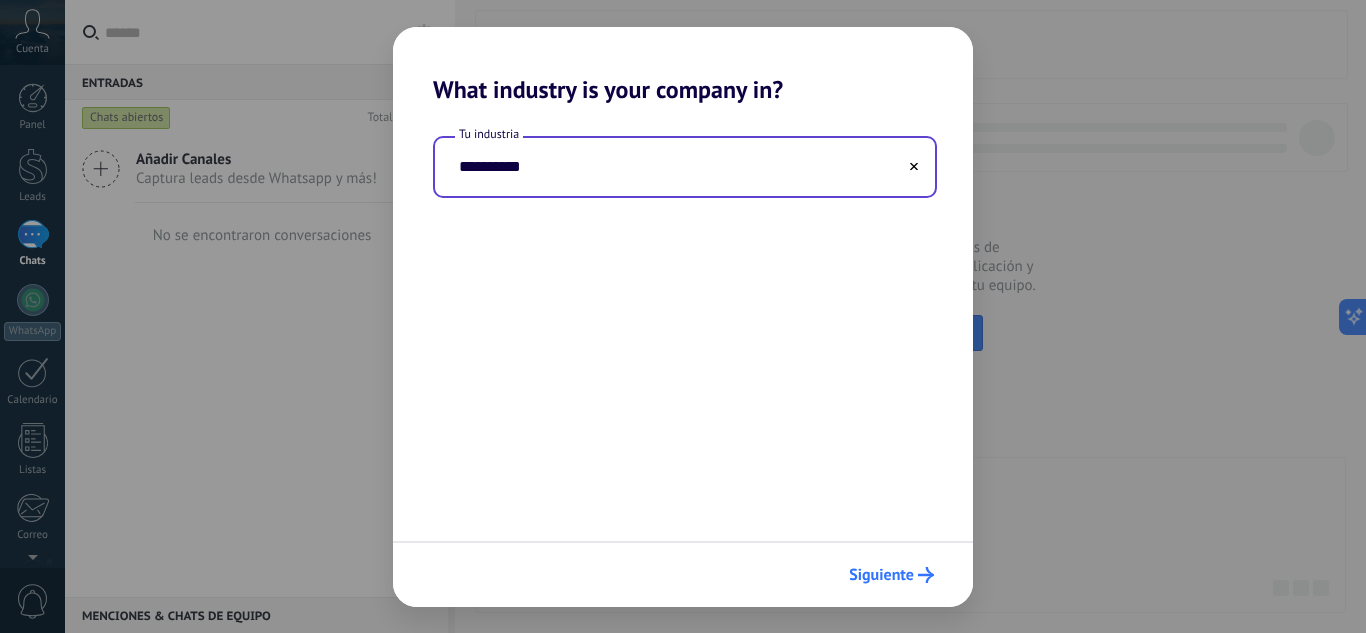 click on "Siguiente" at bounding box center (881, 575) 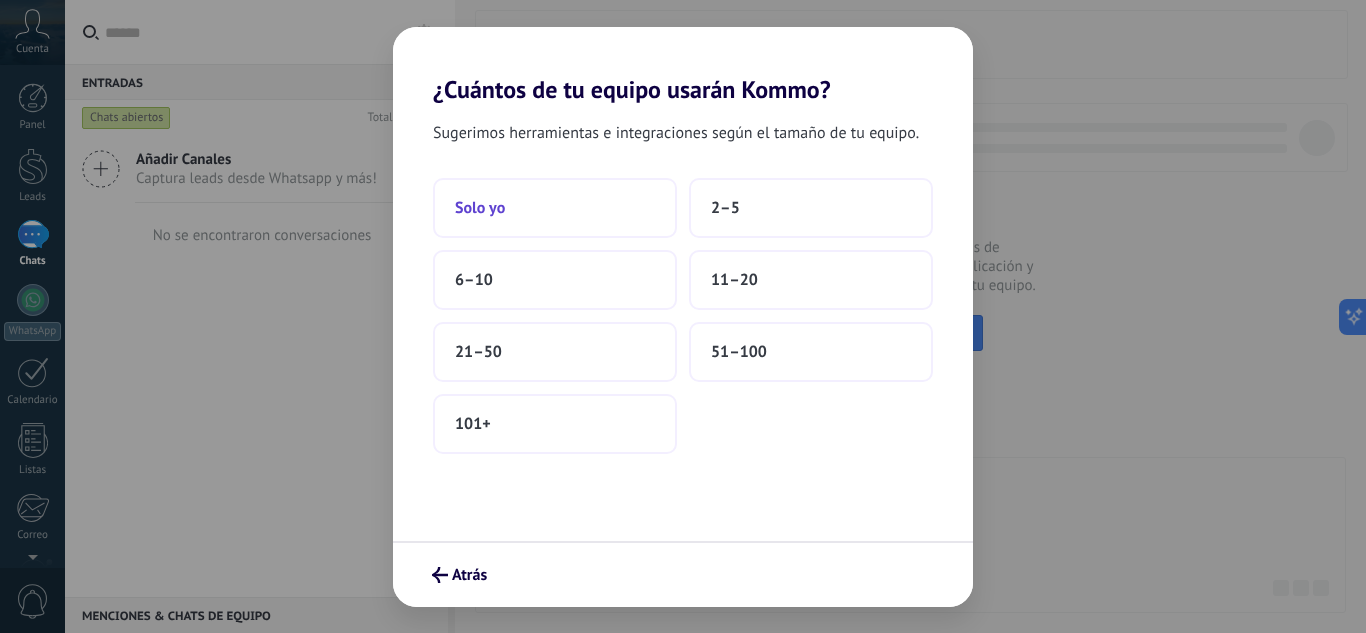 click on "Solo yo" at bounding box center (555, 208) 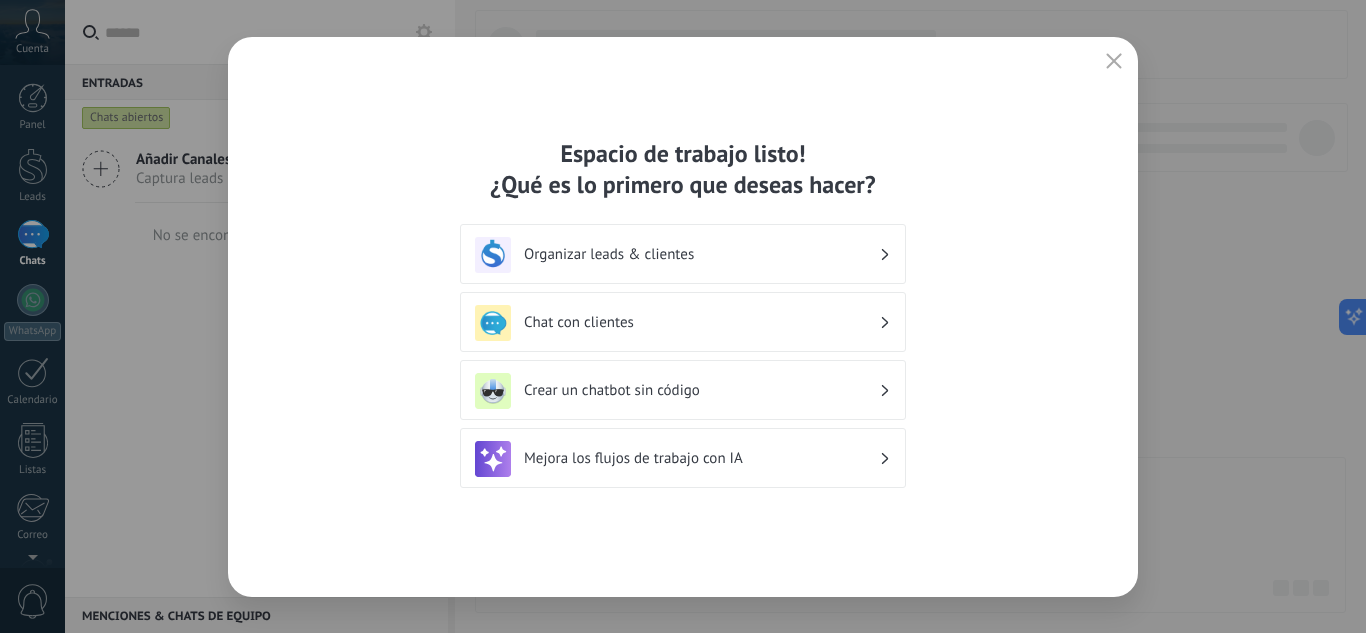 click on "Chat con clientes" at bounding box center [701, 322] 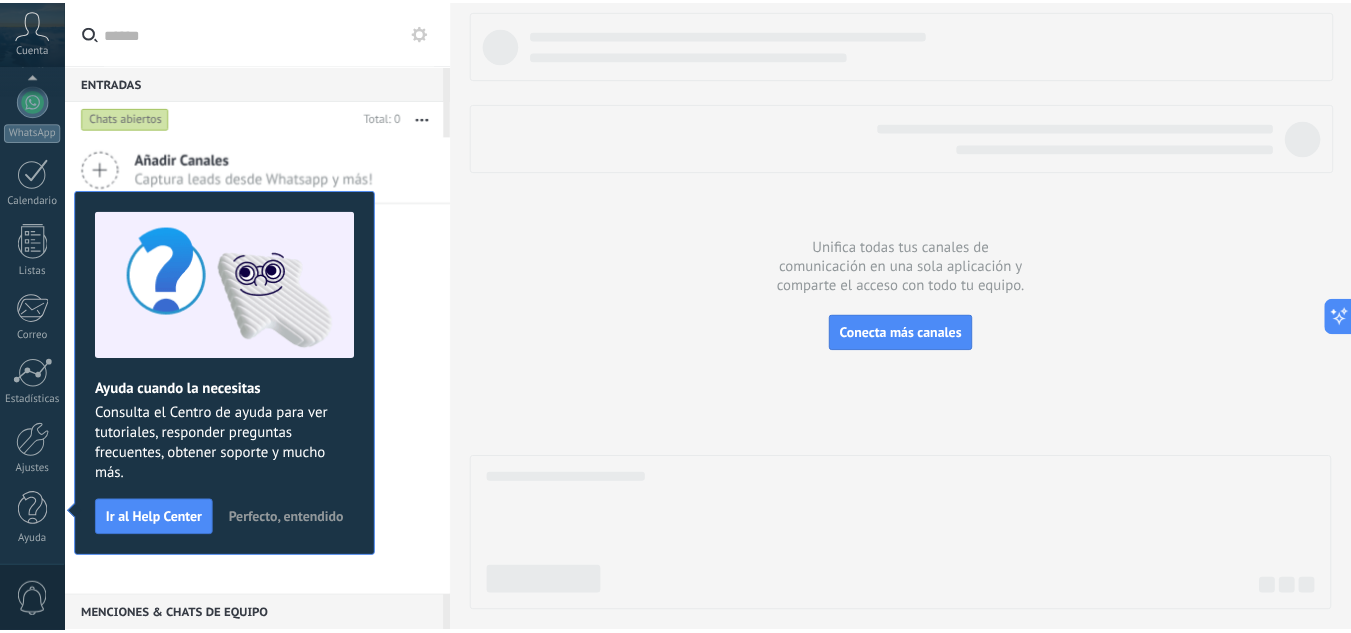 scroll, scrollTop: 0, scrollLeft: 0, axis: both 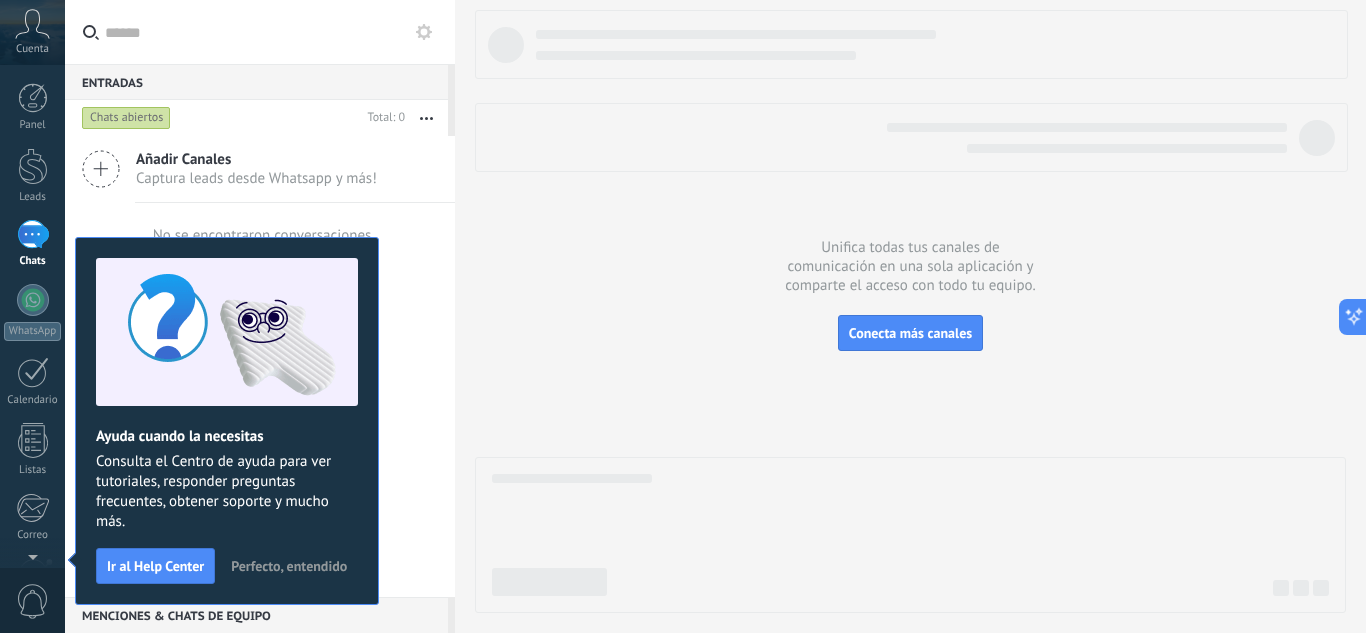 click on "Cuenta" at bounding box center [32, 49] 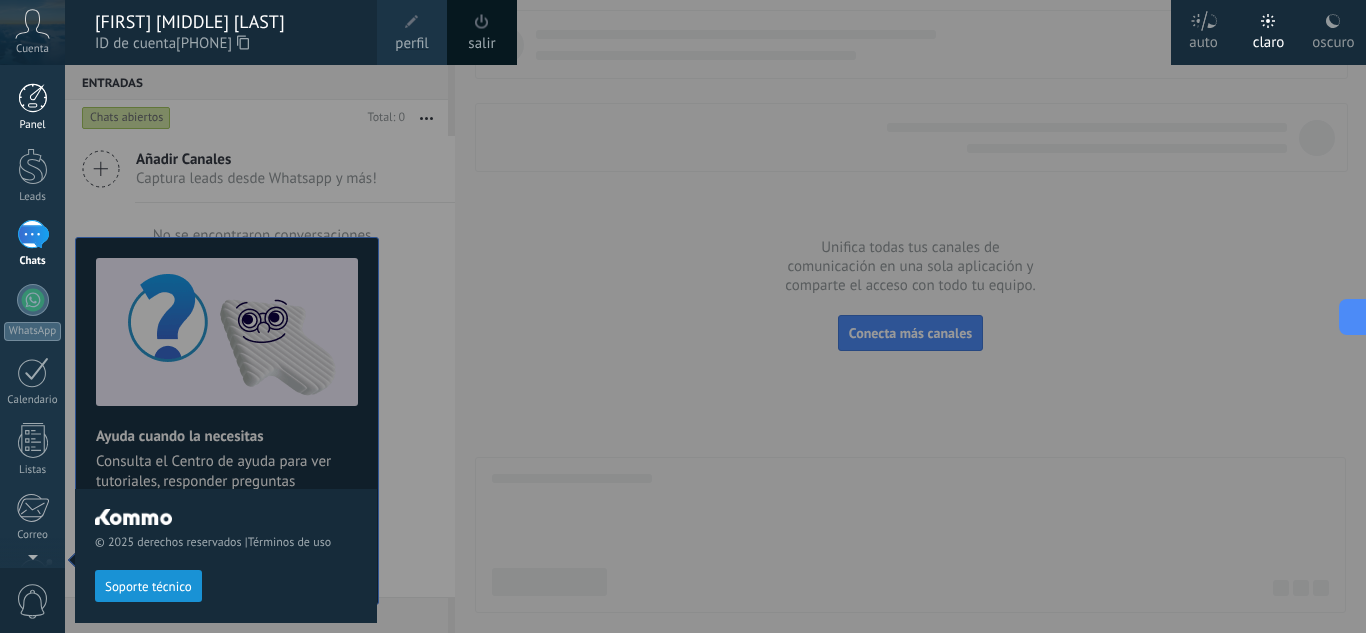 click at bounding box center [33, 98] 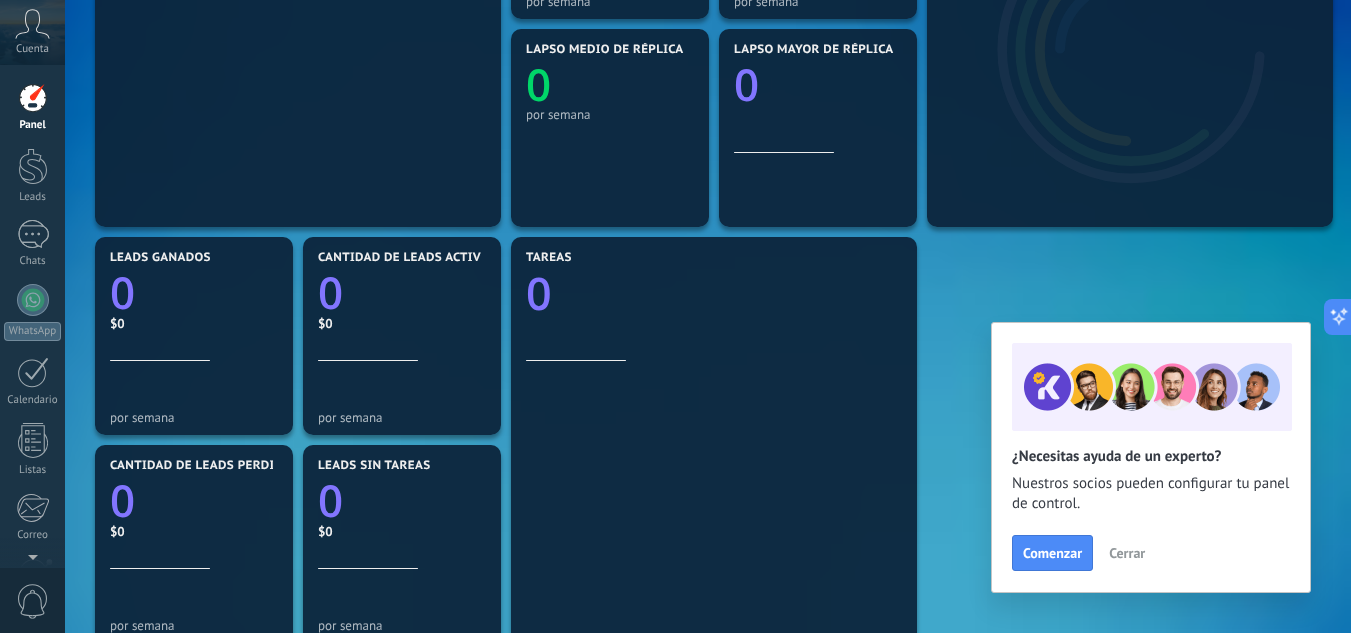 scroll, scrollTop: 449, scrollLeft: 0, axis: vertical 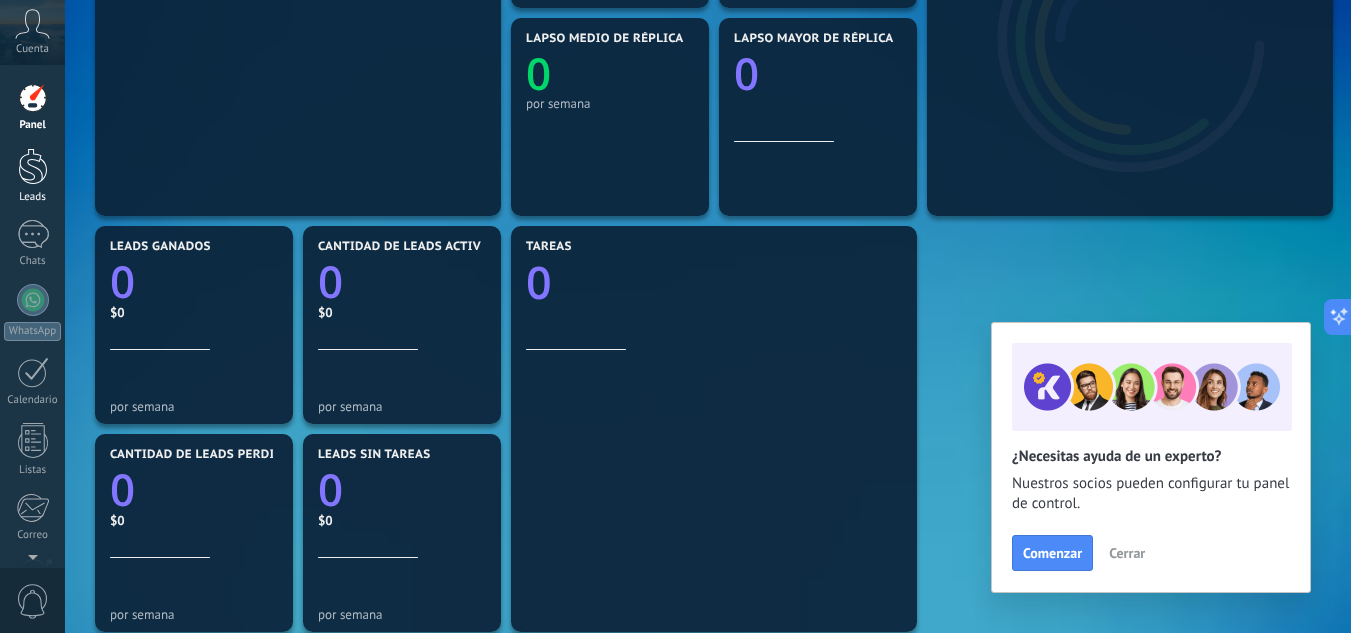 click at bounding box center [33, 166] 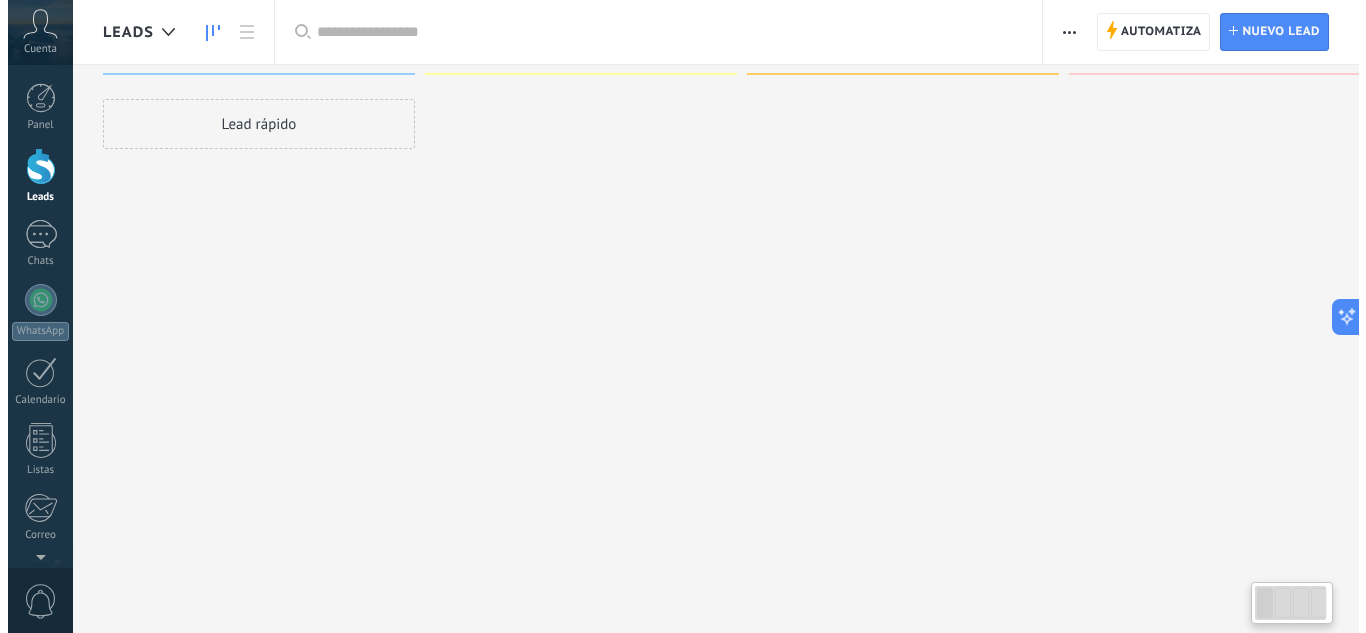 scroll, scrollTop: 0, scrollLeft: 0, axis: both 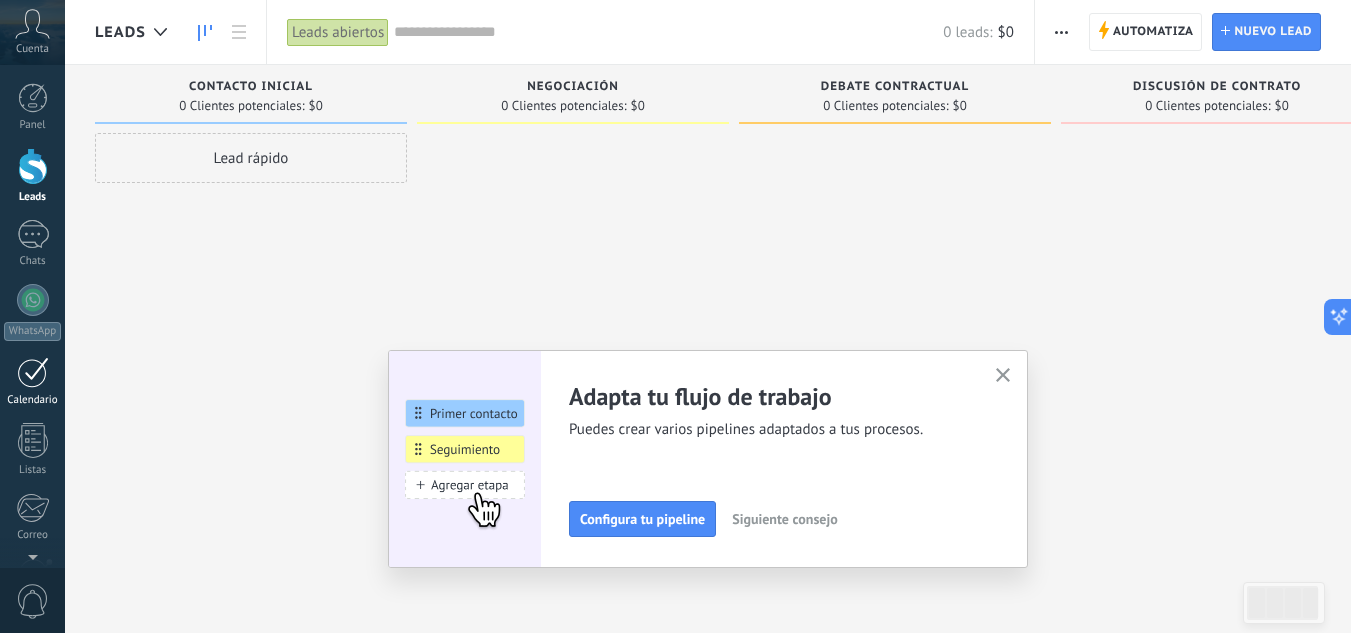click at bounding box center [33, 372] 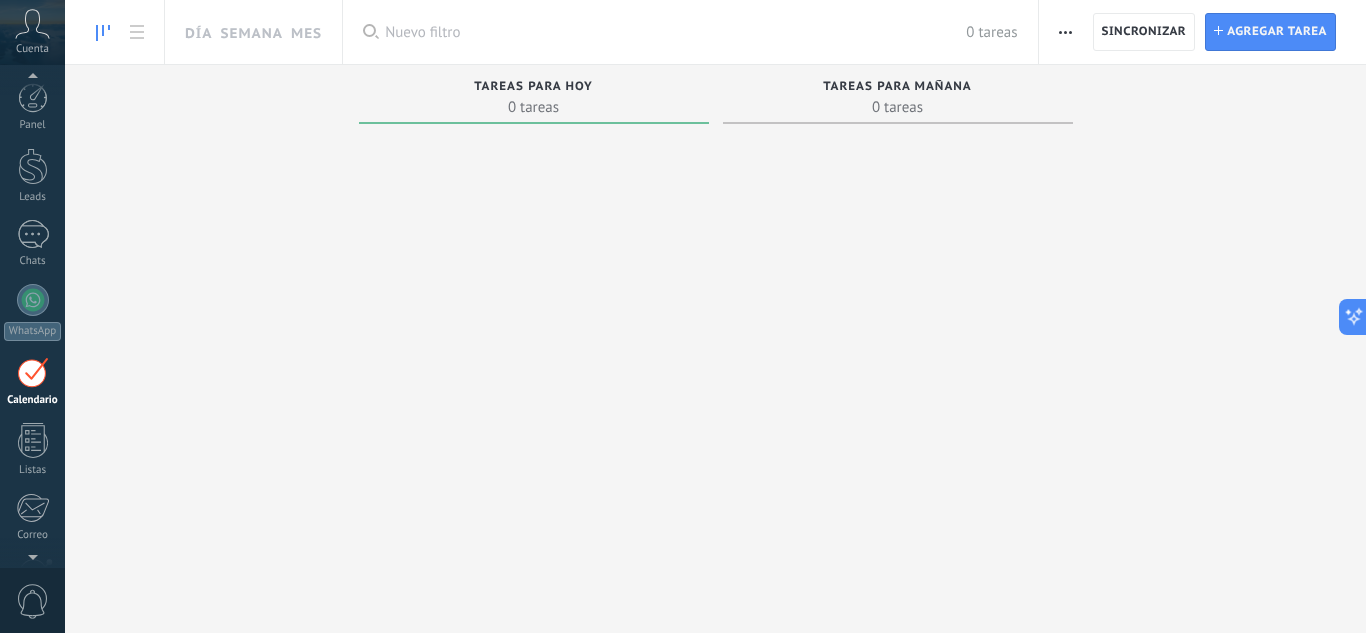 scroll, scrollTop: 58, scrollLeft: 0, axis: vertical 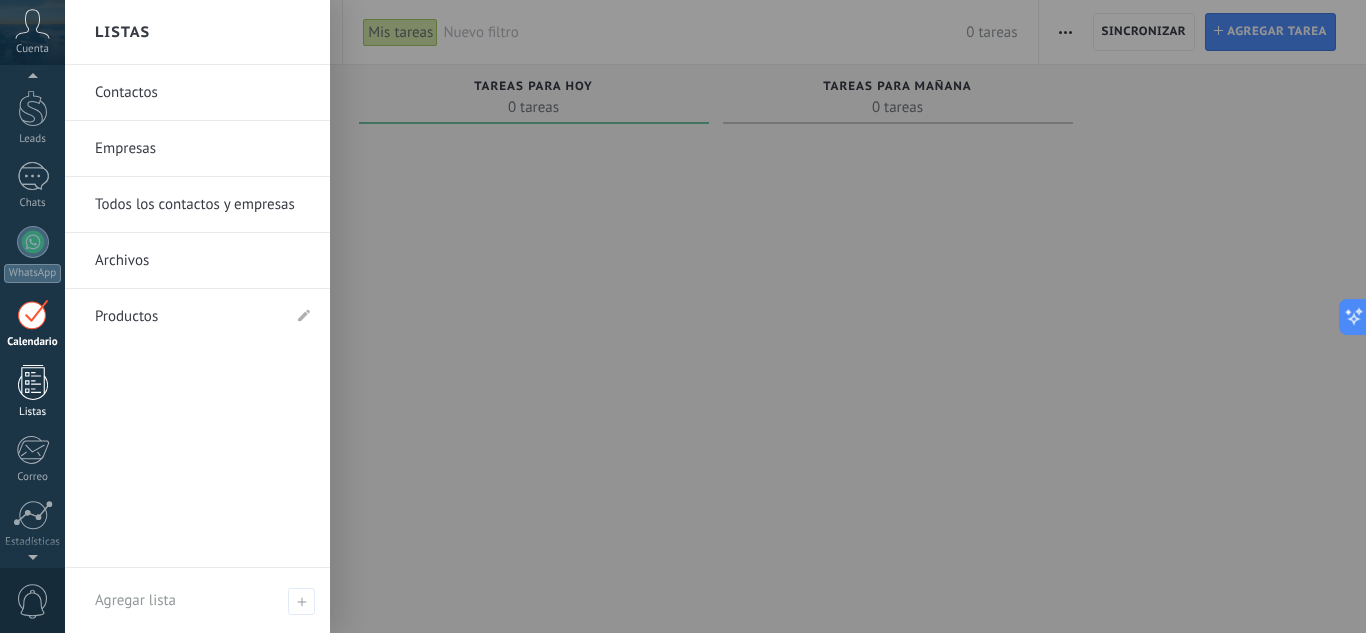click at bounding box center (33, 382) 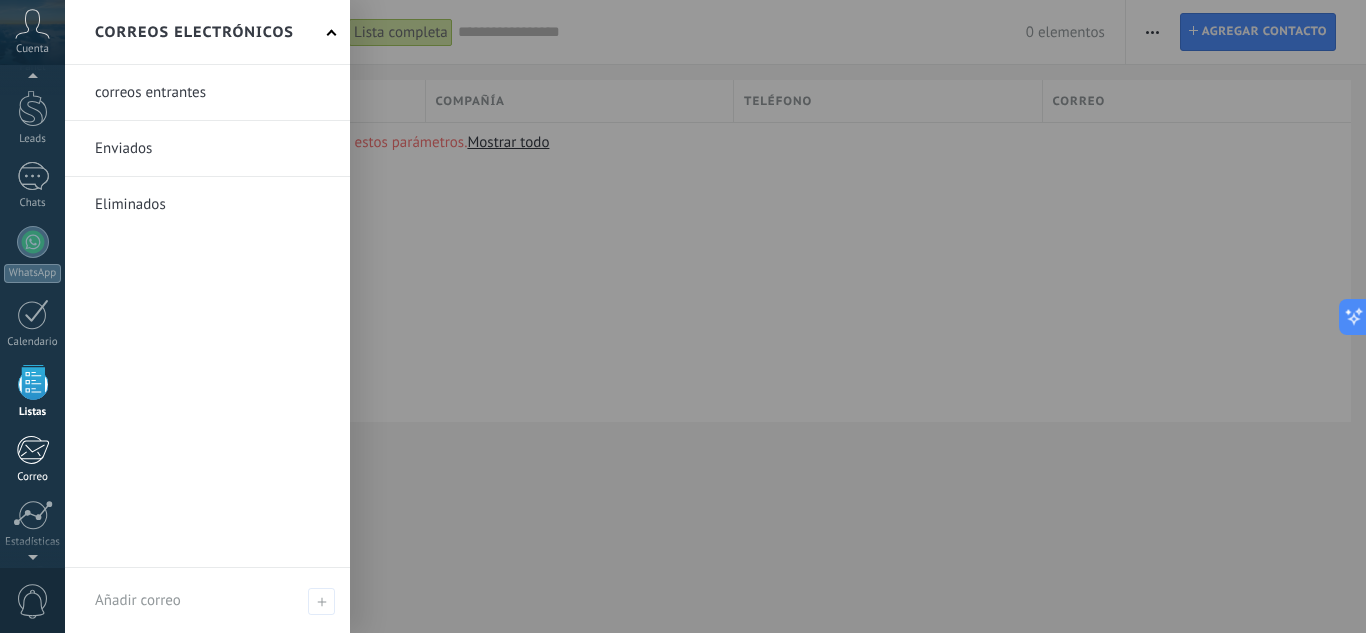 click at bounding box center [32, 450] 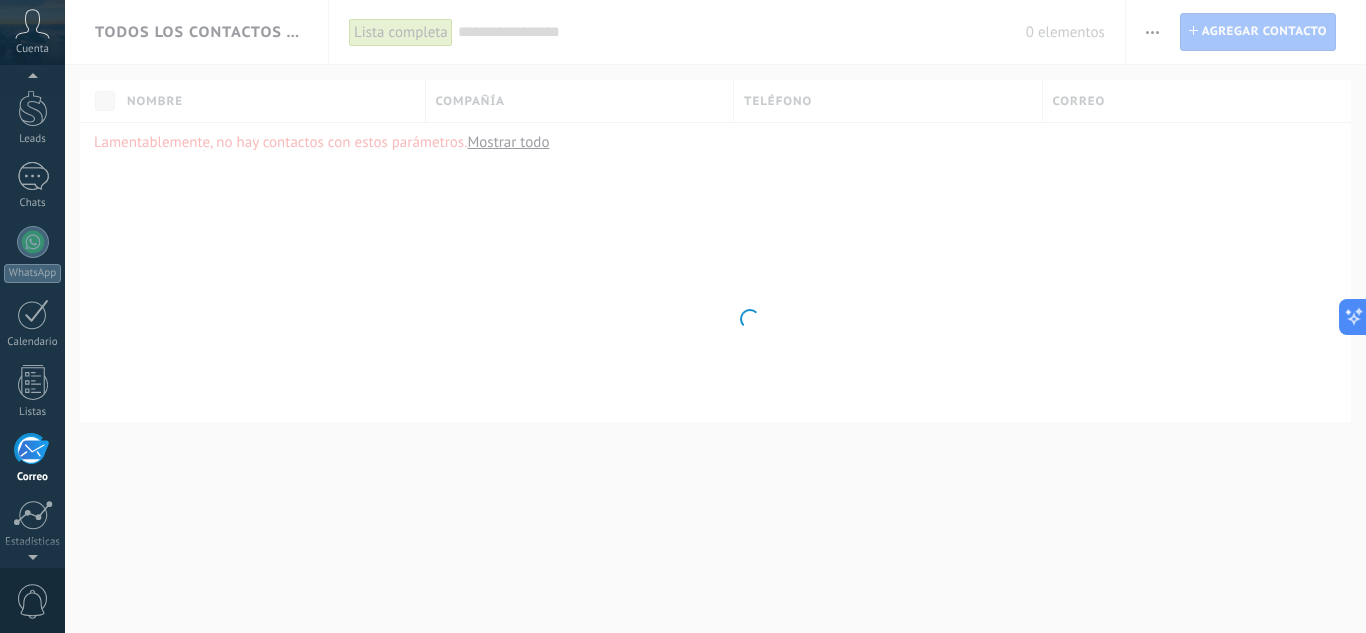 scroll, scrollTop: 194, scrollLeft: 0, axis: vertical 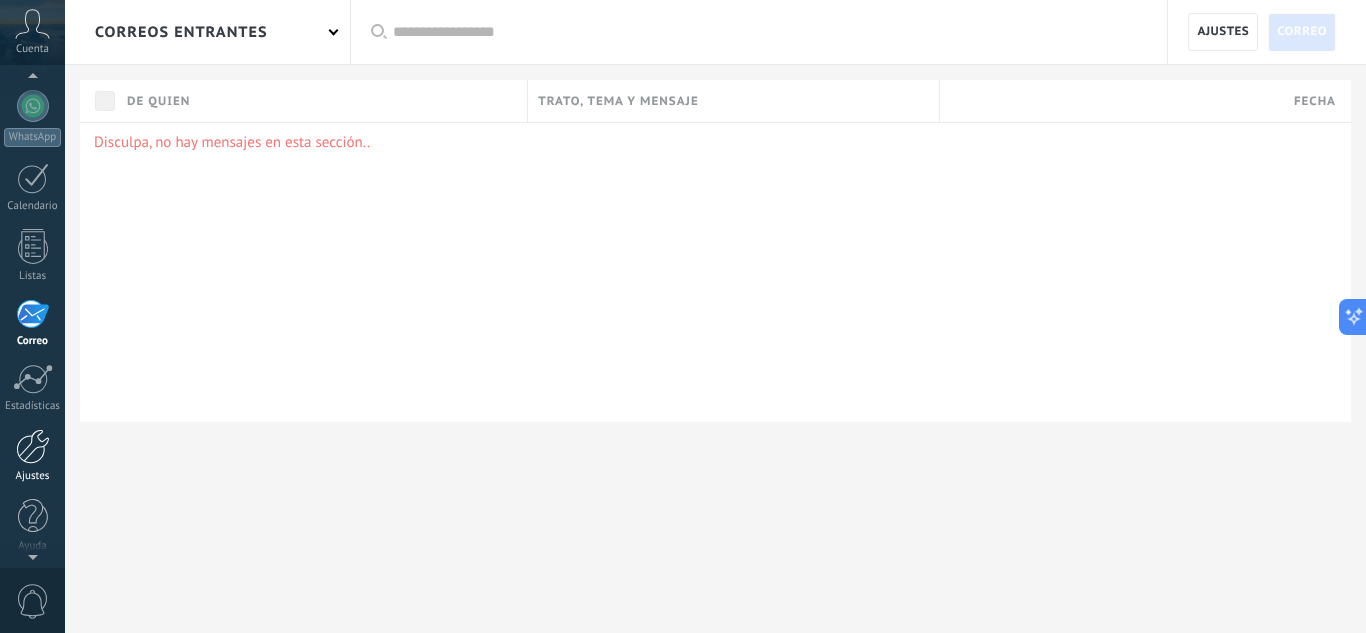 click at bounding box center [33, 446] 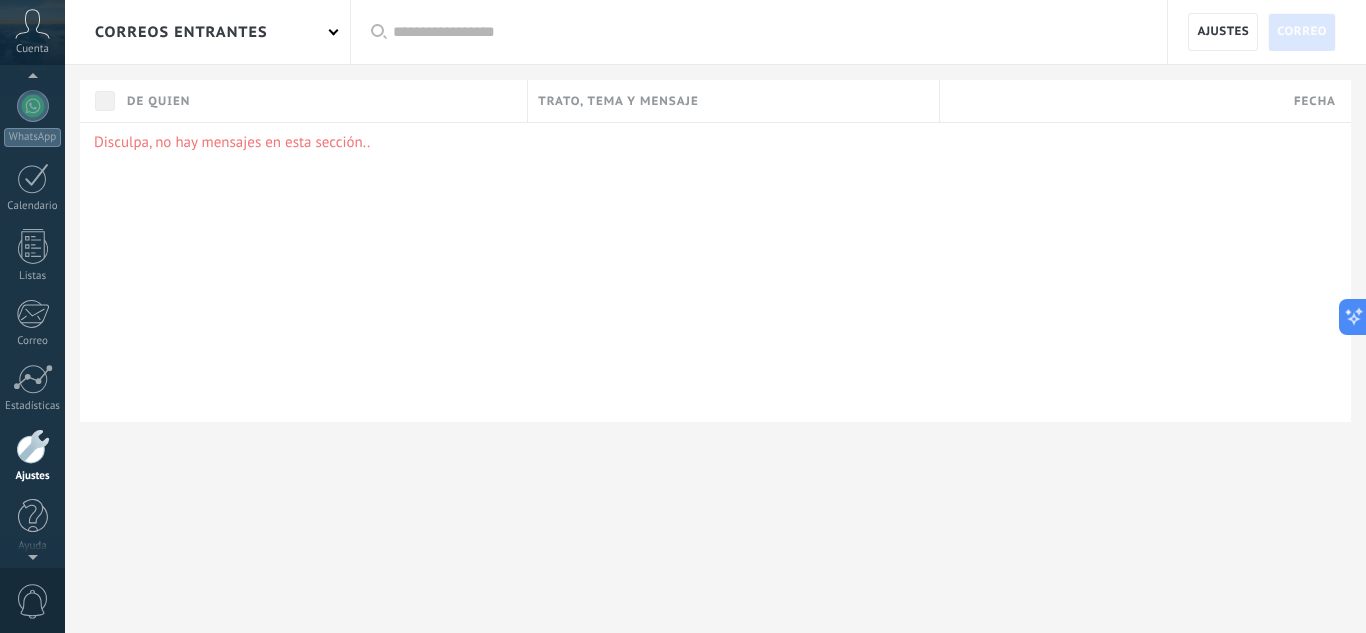 scroll, scrollTop: 199, scrollLeft: 0, axis: vertical 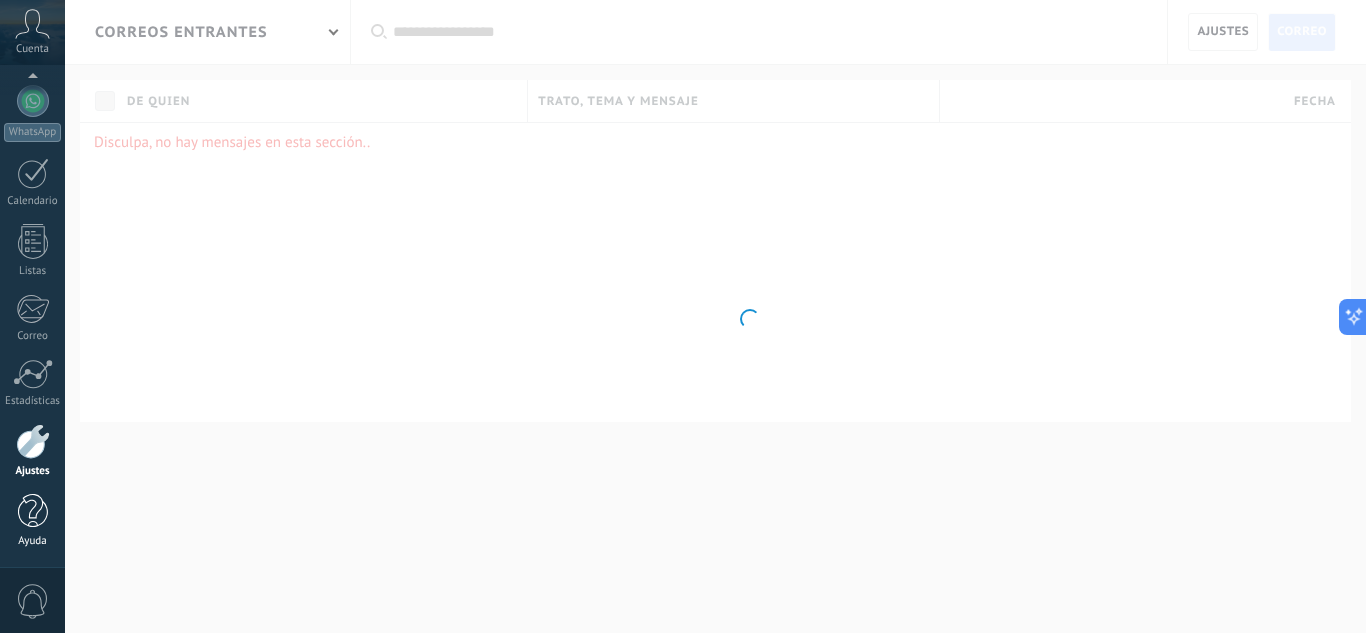 click at bounding box center [33, 511] 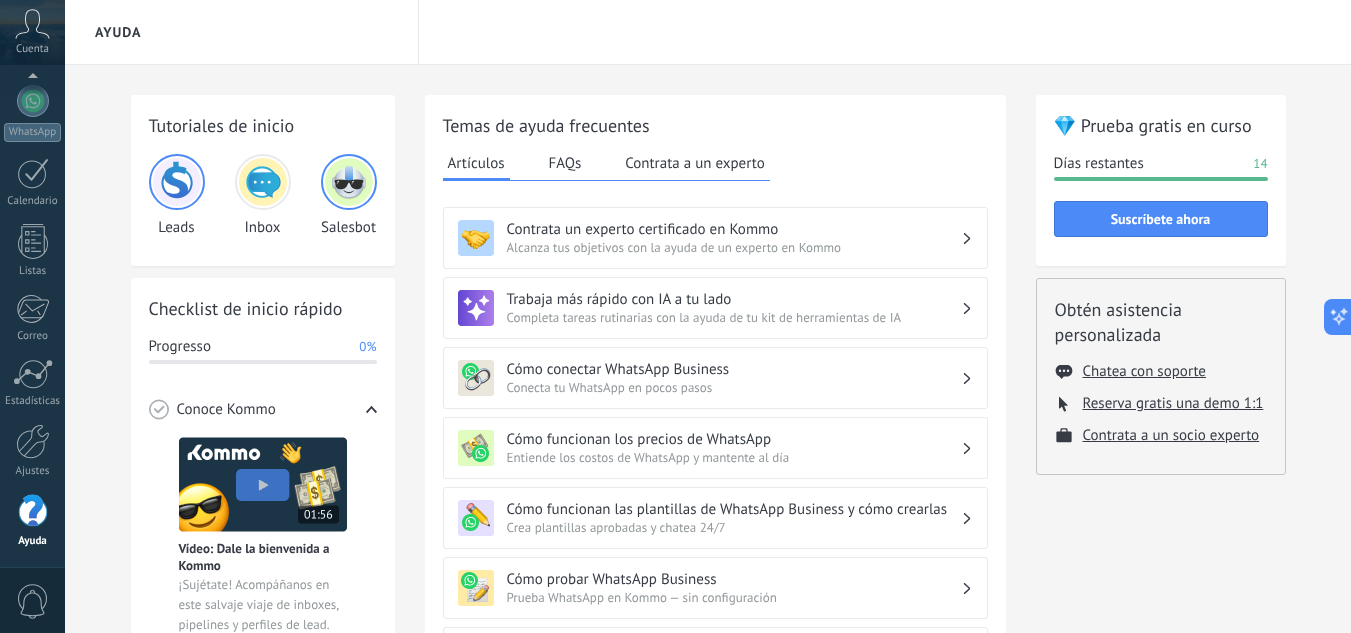 click on "0" at bounding box center (33, 601) 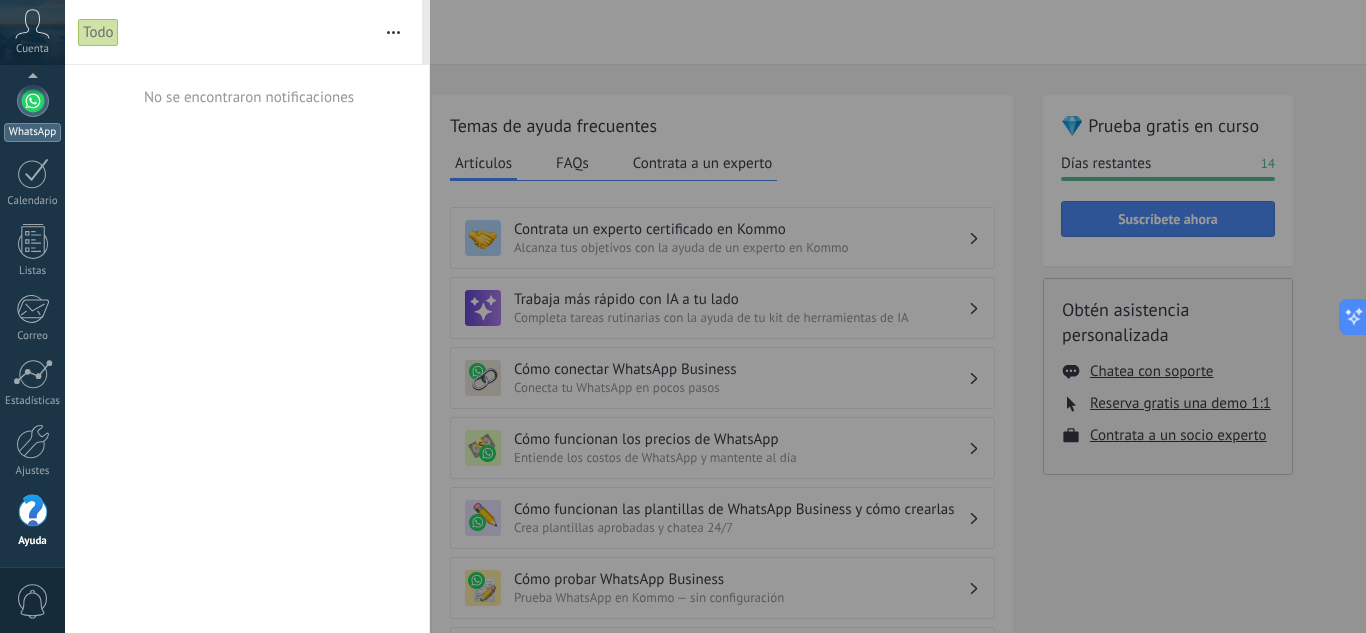 click on "WhatsApp" at bounding box center [32, 132] 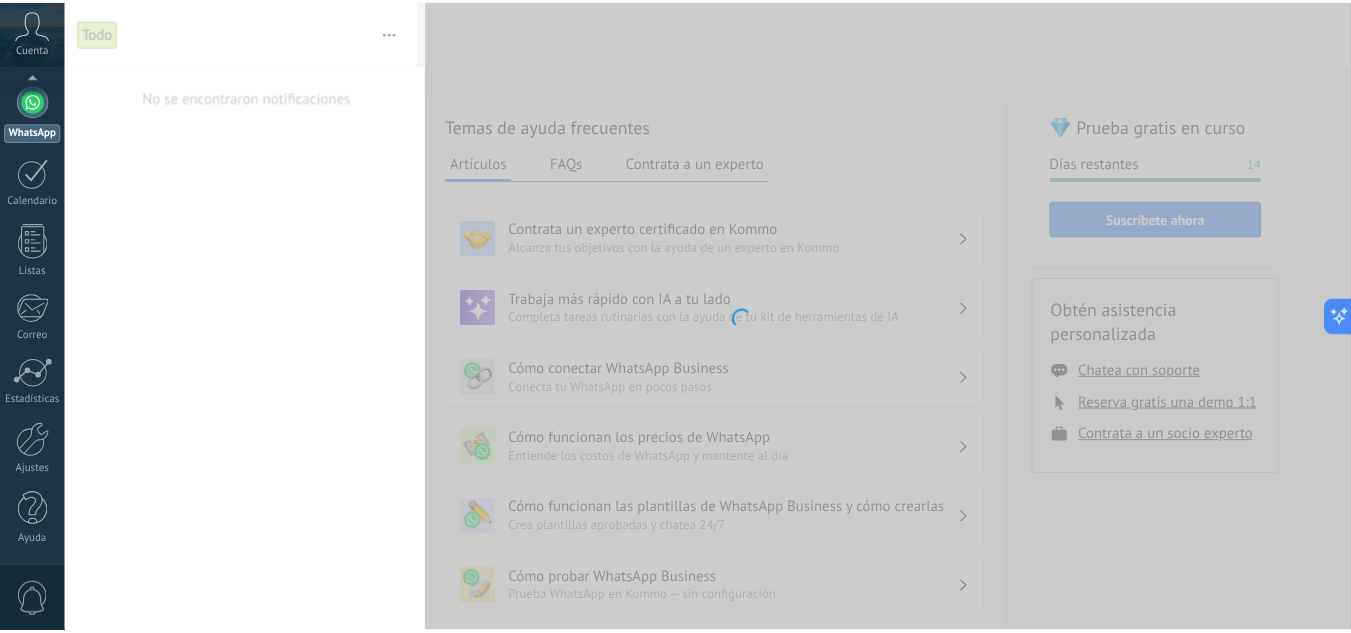 scroll, scrollTop: 0, scrollLeft: 0, axis: both 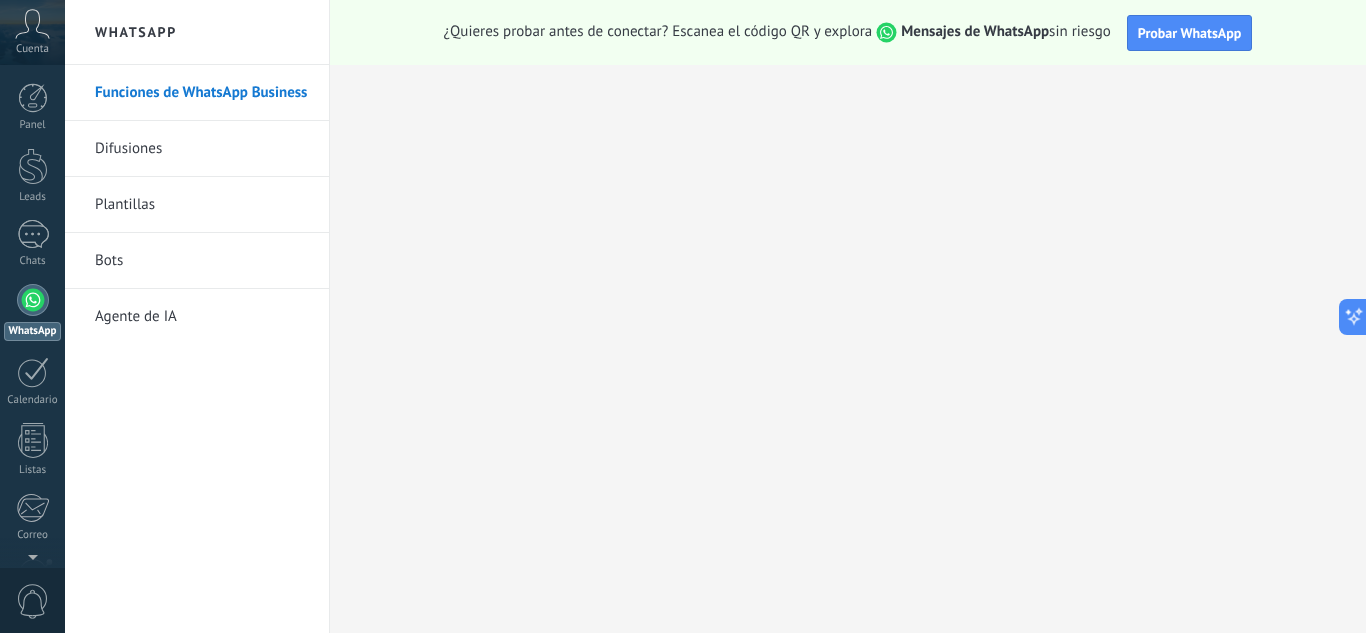 click on "WhatsApp" at bounding box center [197, 32] 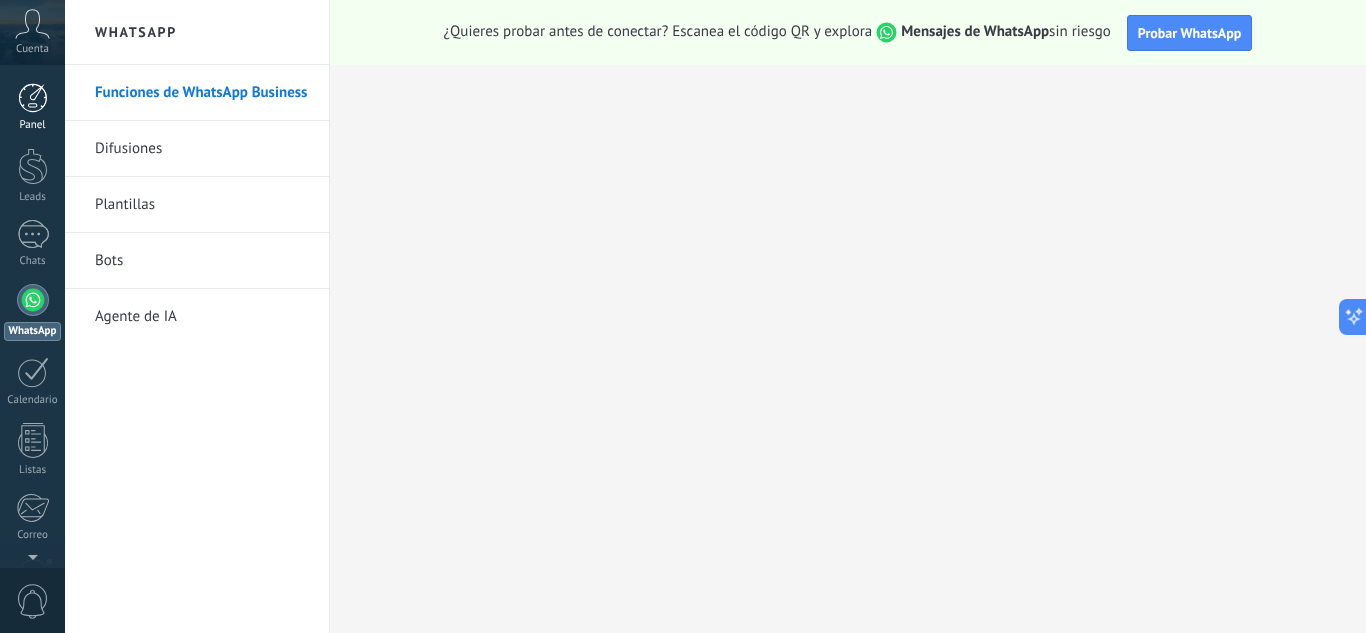 click on "Panel" at bounding box center (33, 125) 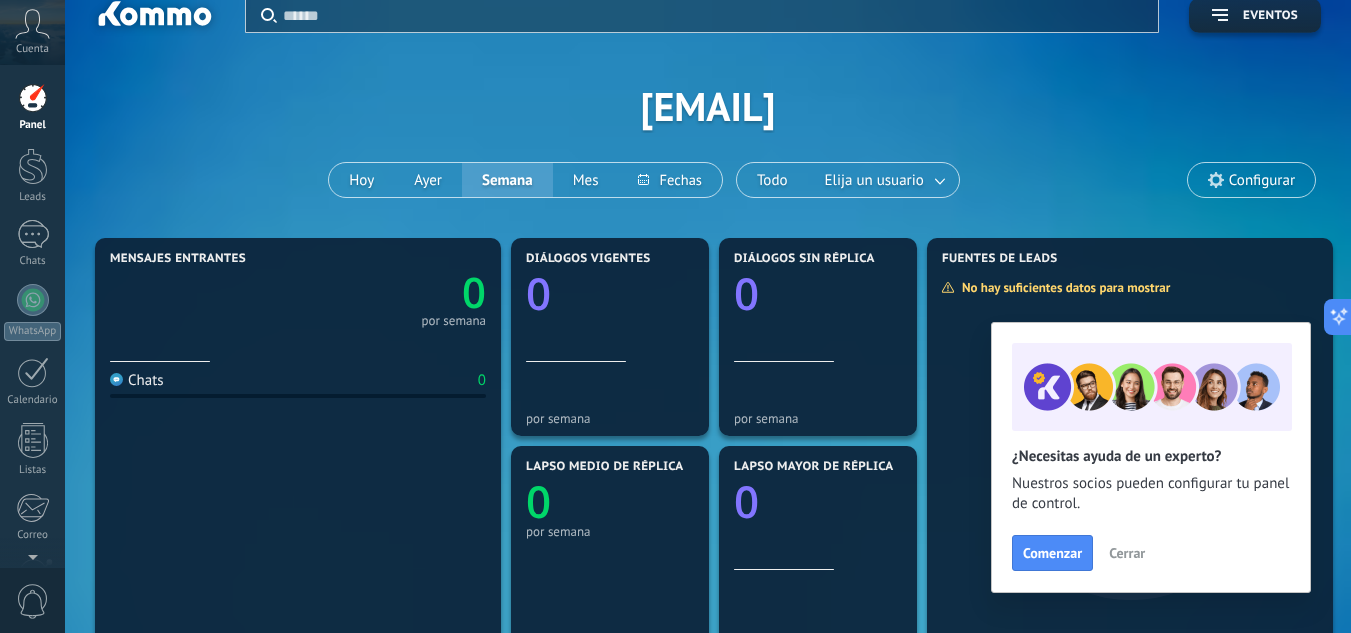 scroll, scrollTop: 0, scrollLeft: 0, axis: both 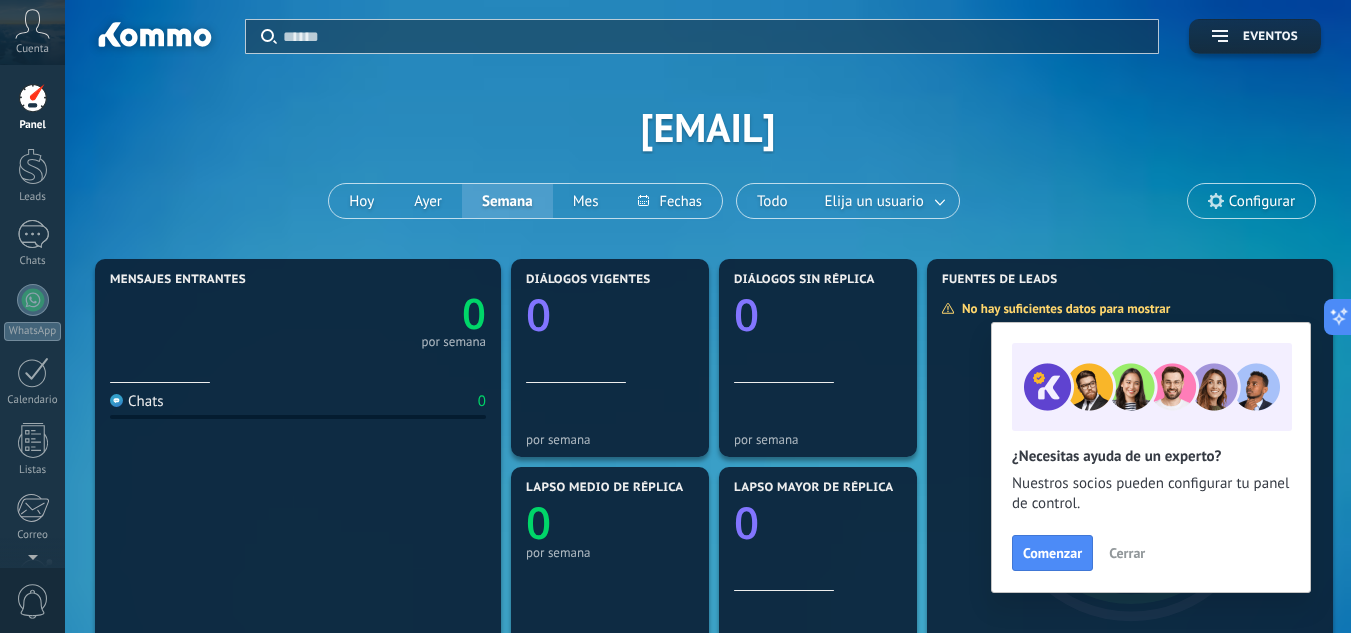 click on "Configurar" at bounding box center (1262, 201) 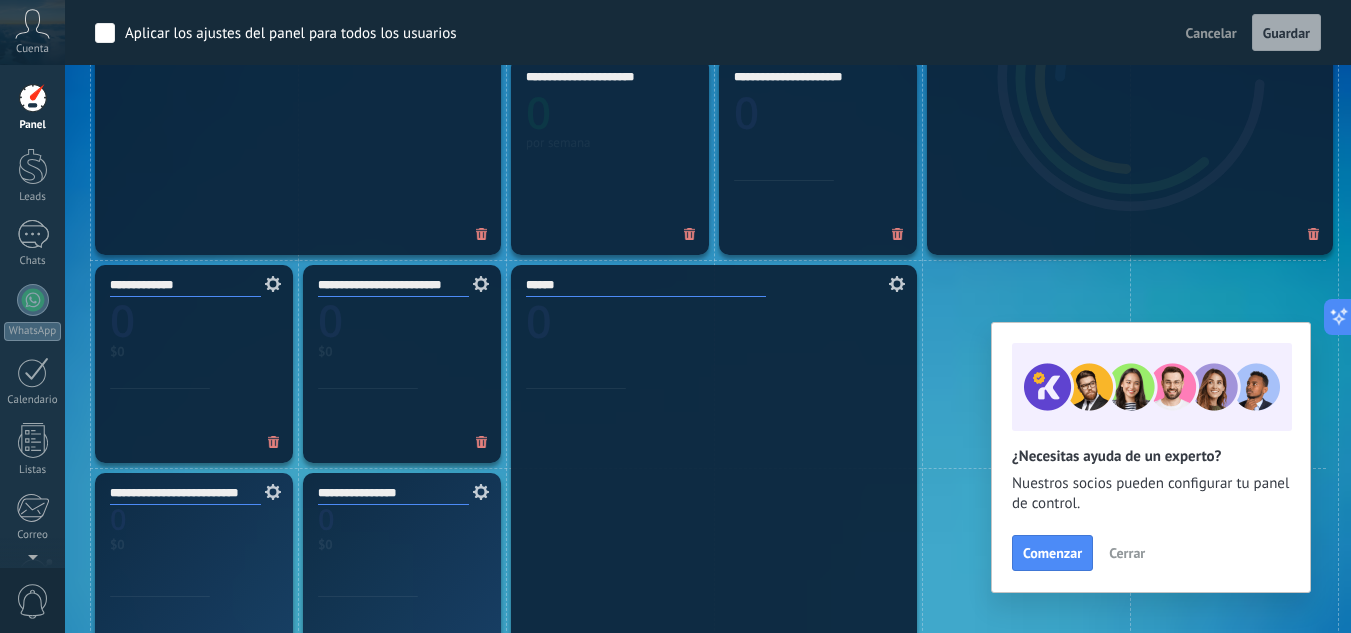 scroll, scrollTop: 827, scrollLeft: 0, axis: vertical 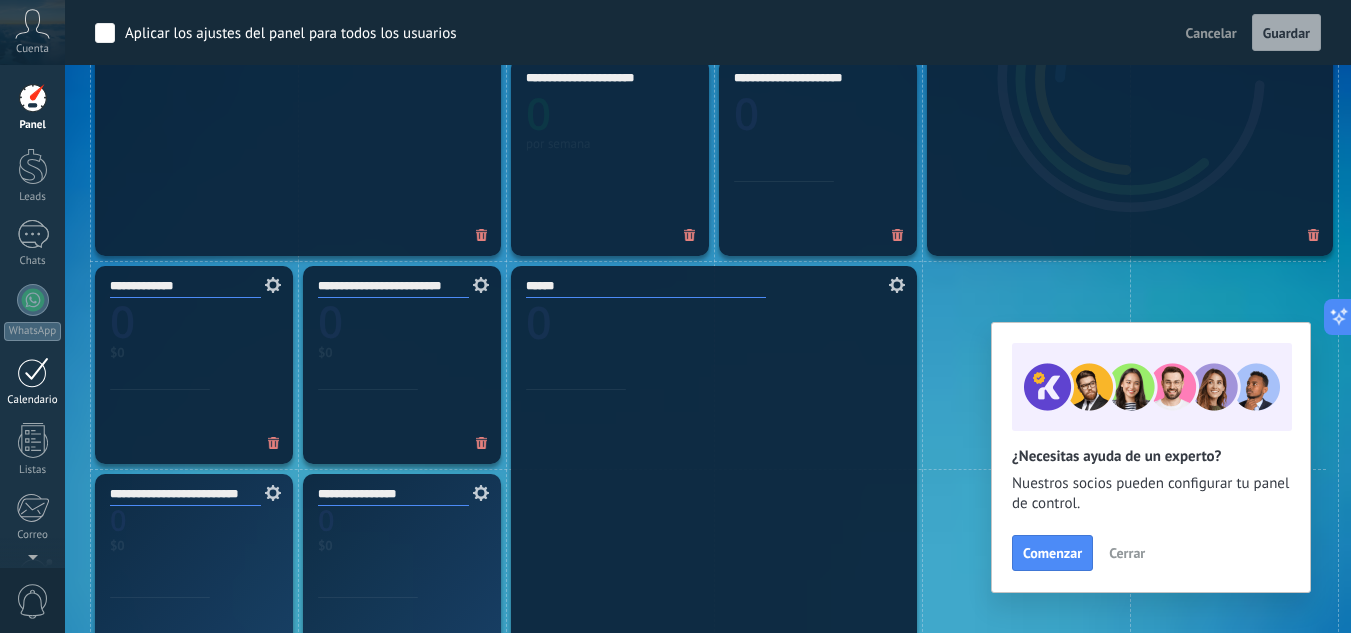 click at bounding box center [33, 372] 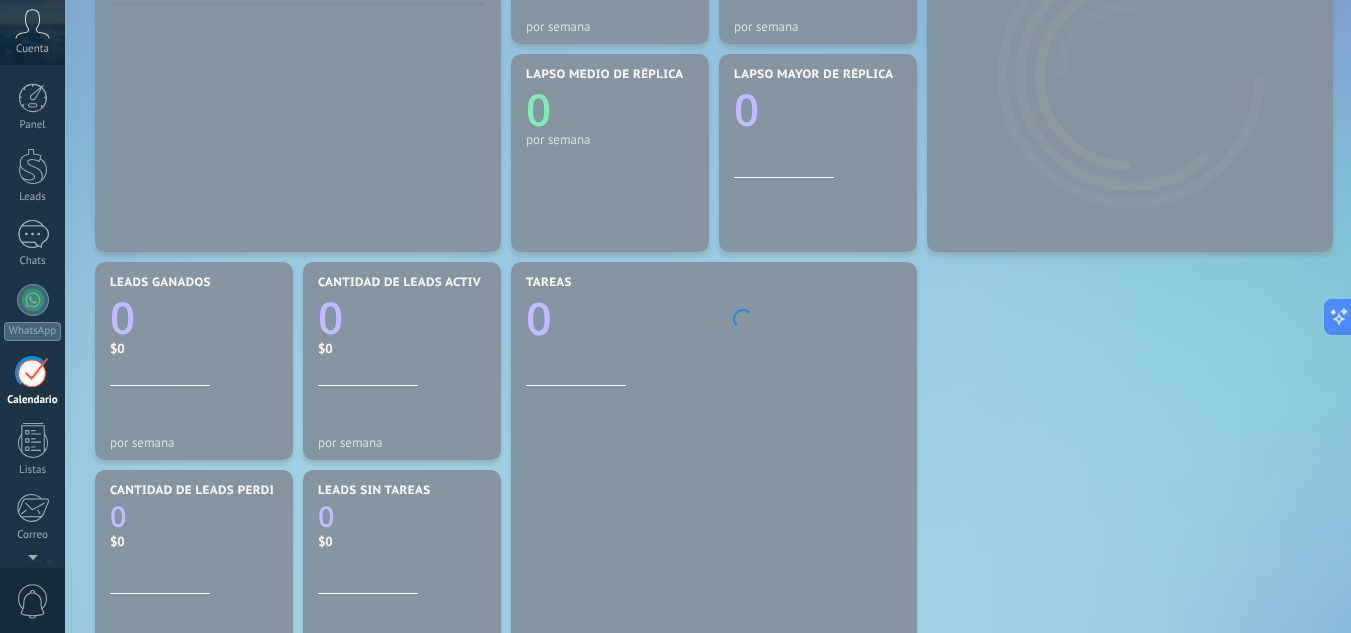 scroll, scrollTop: 409, scrollLeft: 0, axis: vertical 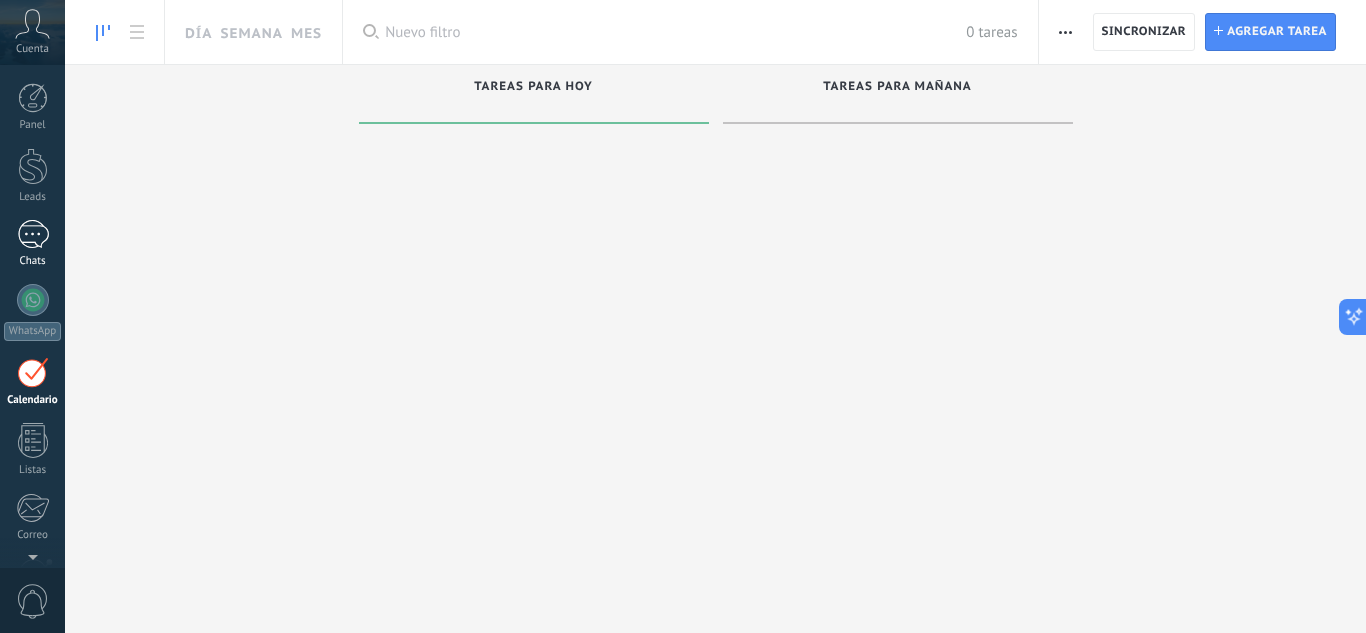 click on "Chats" at bounding box center [33, 261] 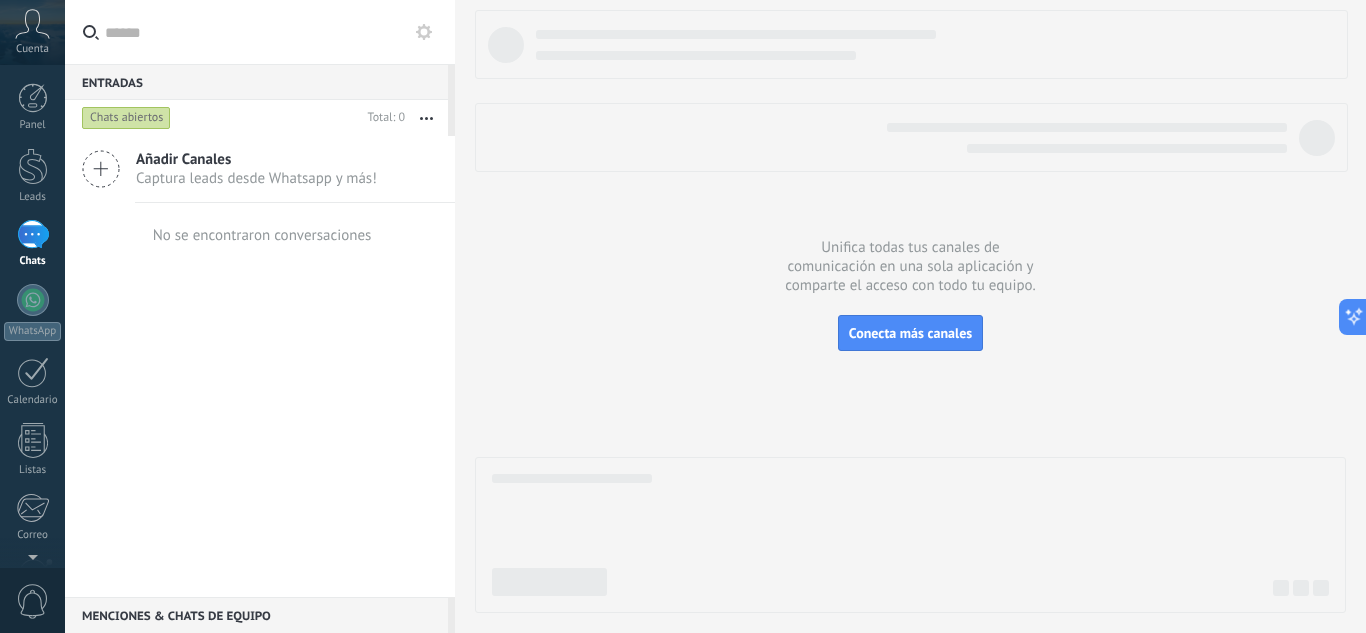 click on "Captura leads desde Whatsapp y más!" at bounding box center [256, 178] 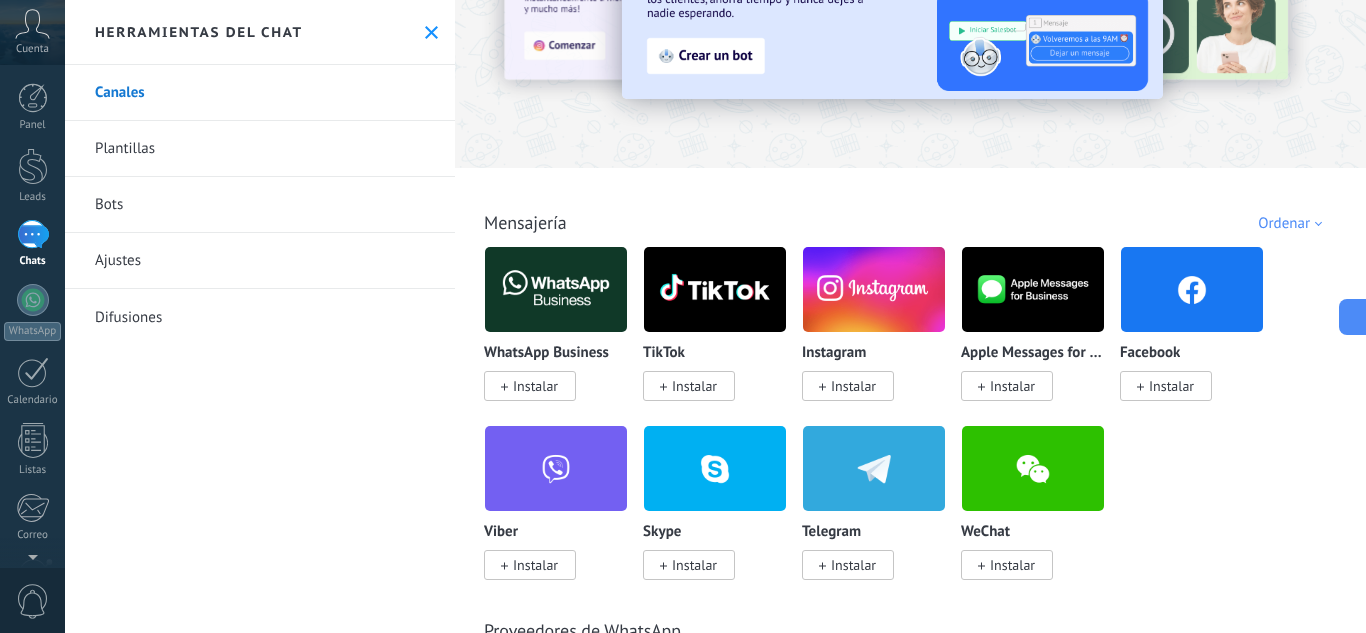 scroll, scrollTop: 160, scrollLeft: 0, axis: vertical 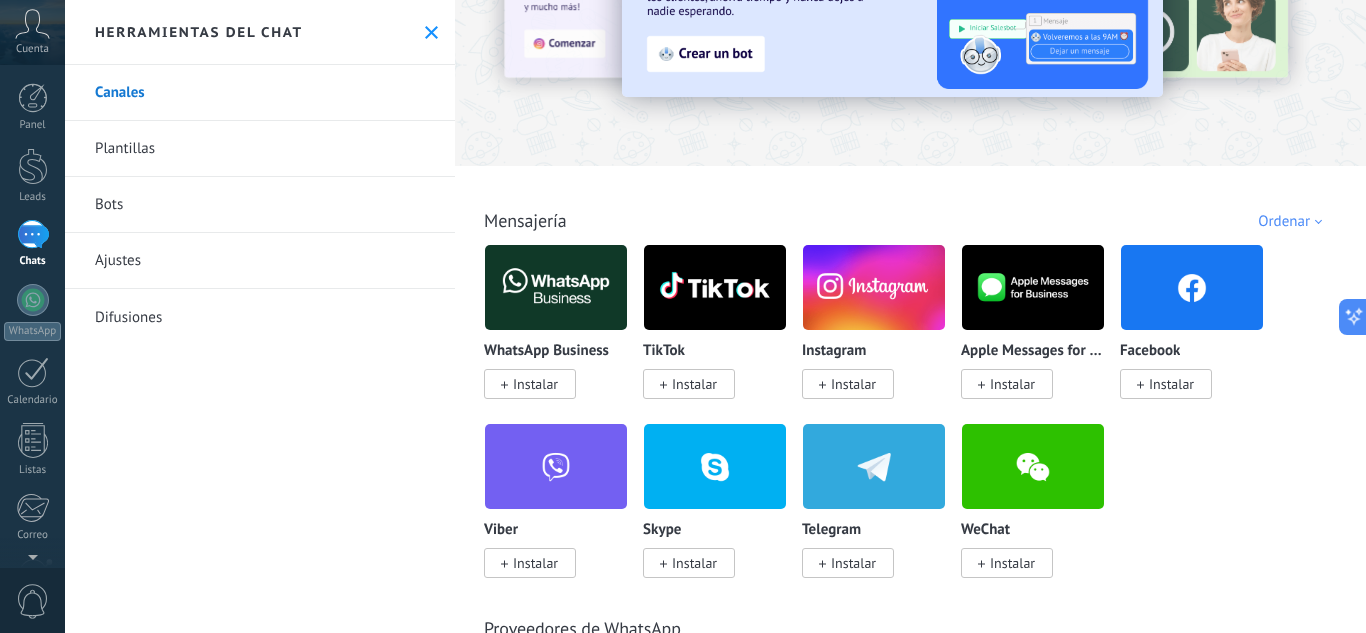 click on "Instalar" at bounding box center [1171, 384] 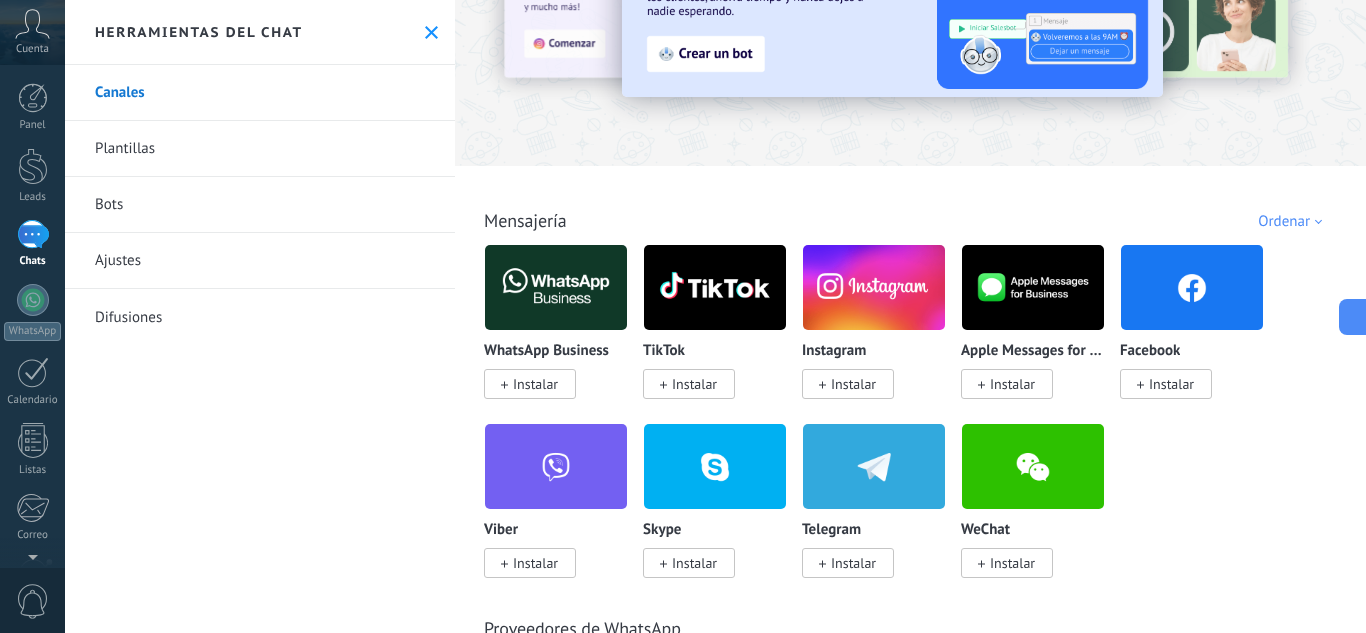 click at bounding box center [1140, 384] 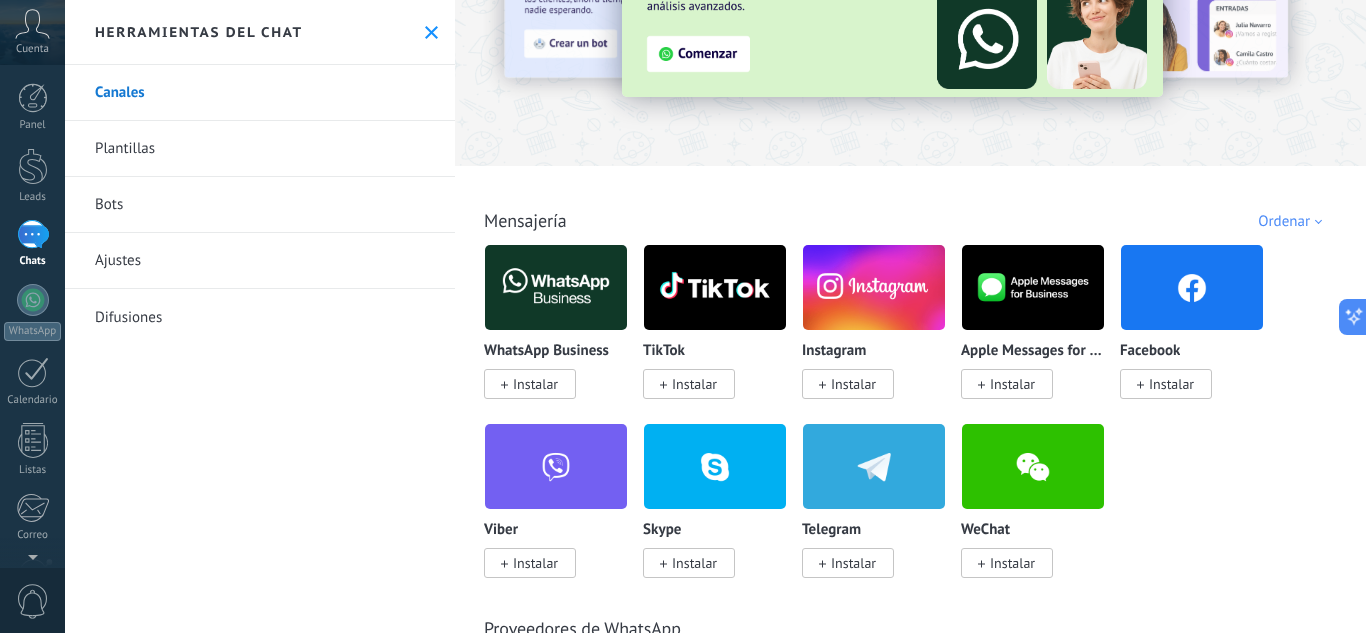 click at bounding box center (1140, 384) 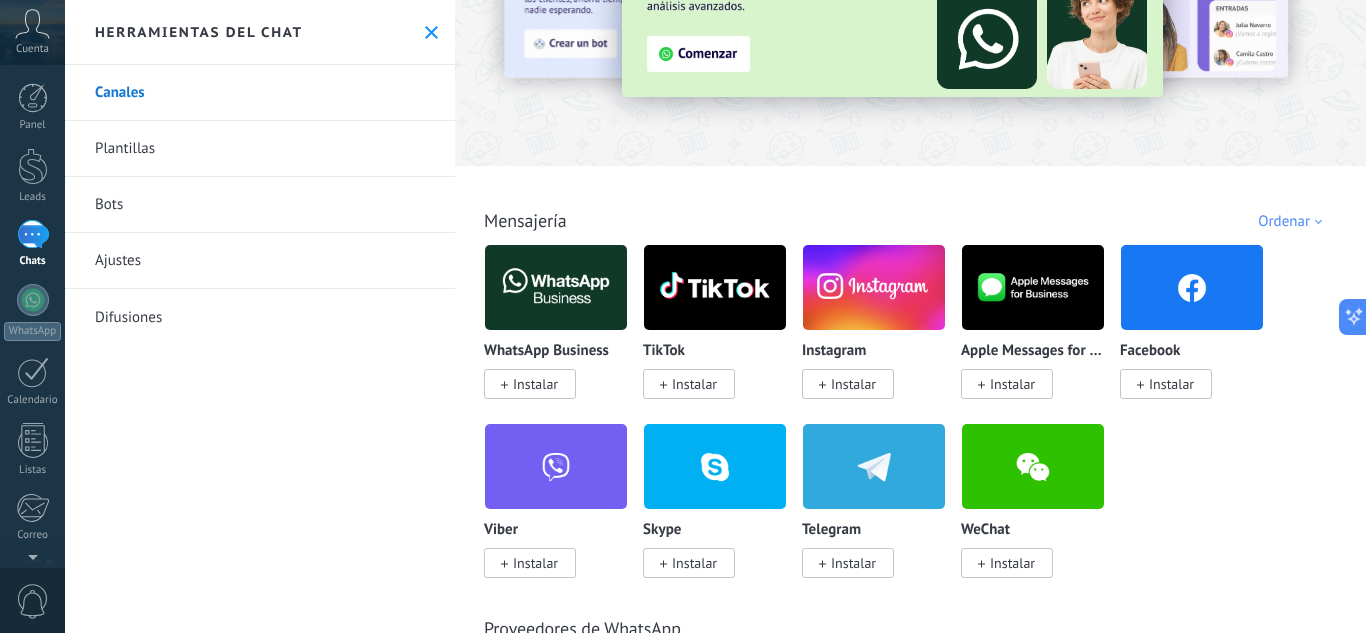 click on "Instalar" at bounding box center [530, 384] 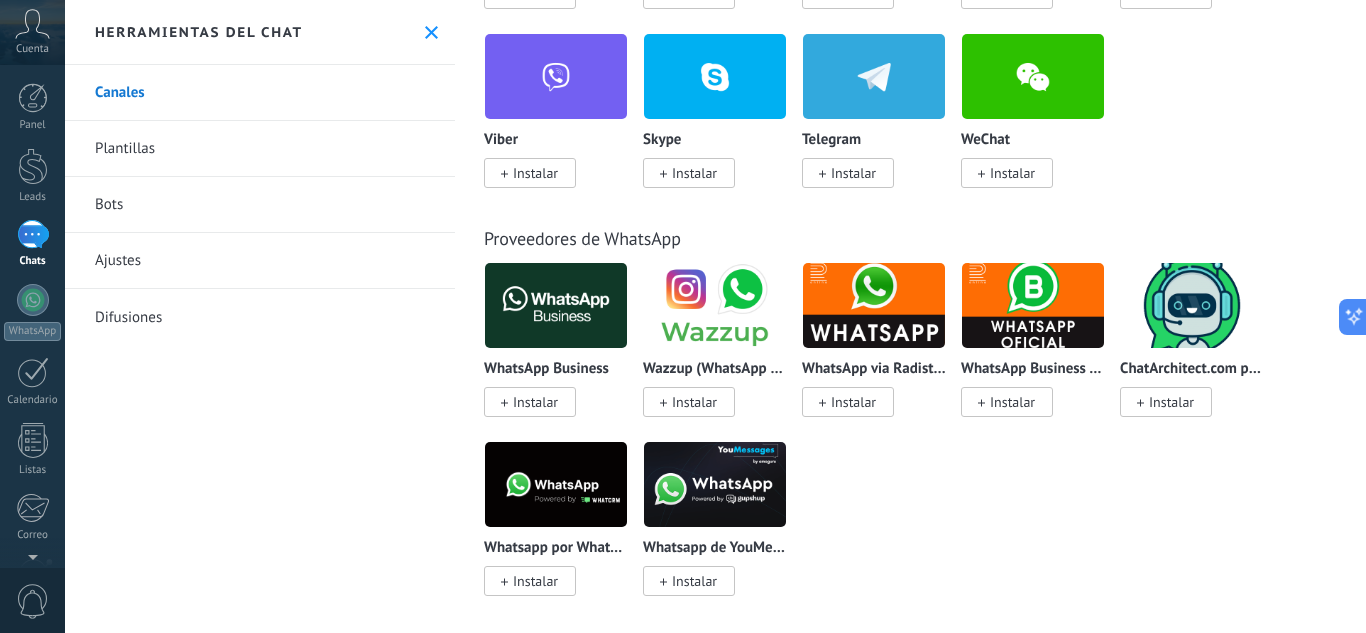 scroll, scrollTop: 551, scrollLeft: 0, axis: vertical 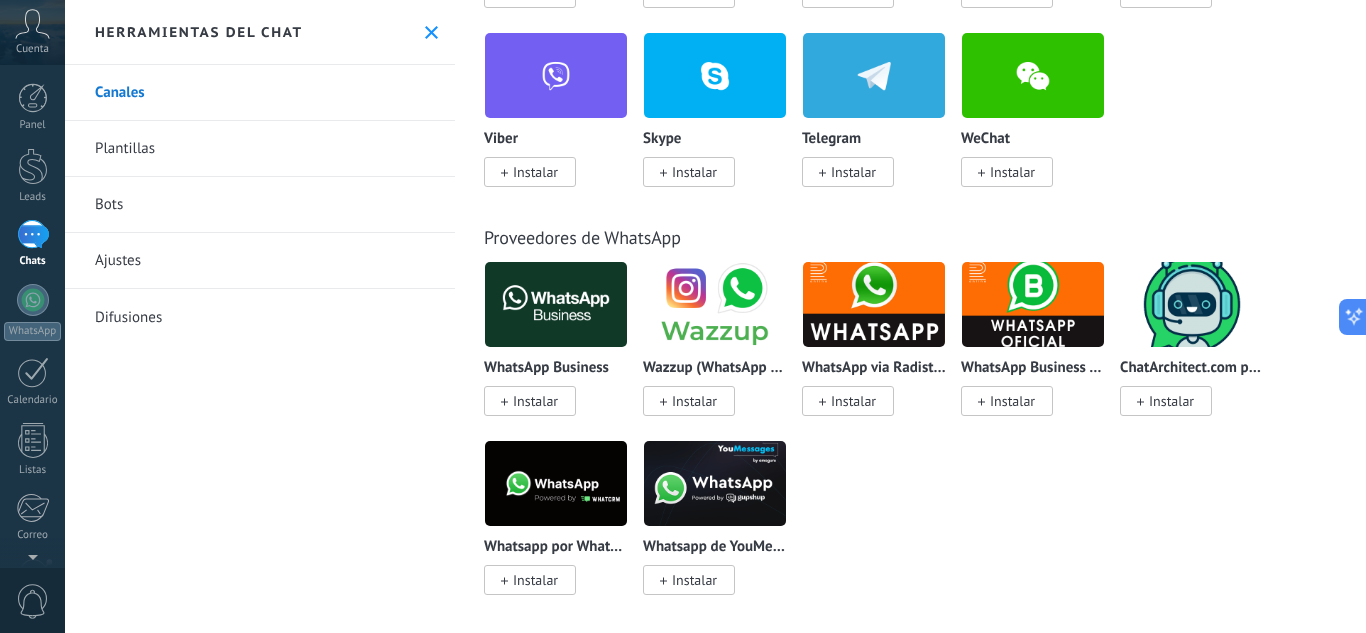 click on "Instalar" at bounding box center [535, 401] 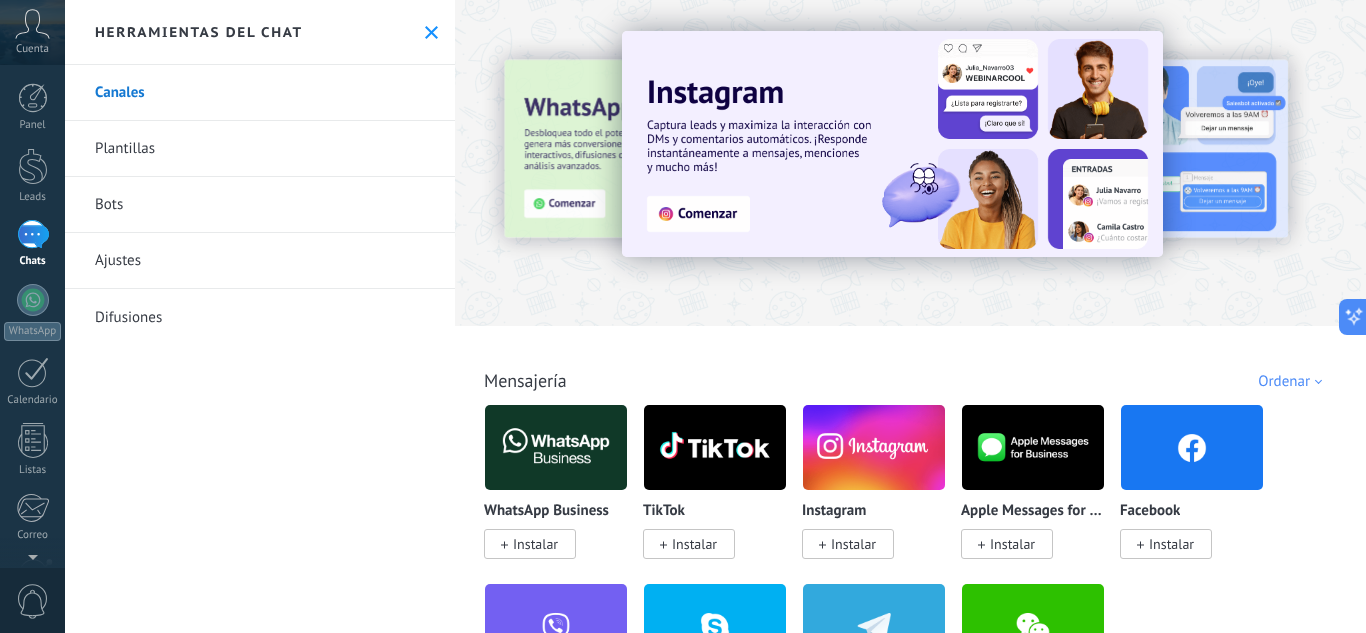 click on "Canales" at bounding box center (260, 93) 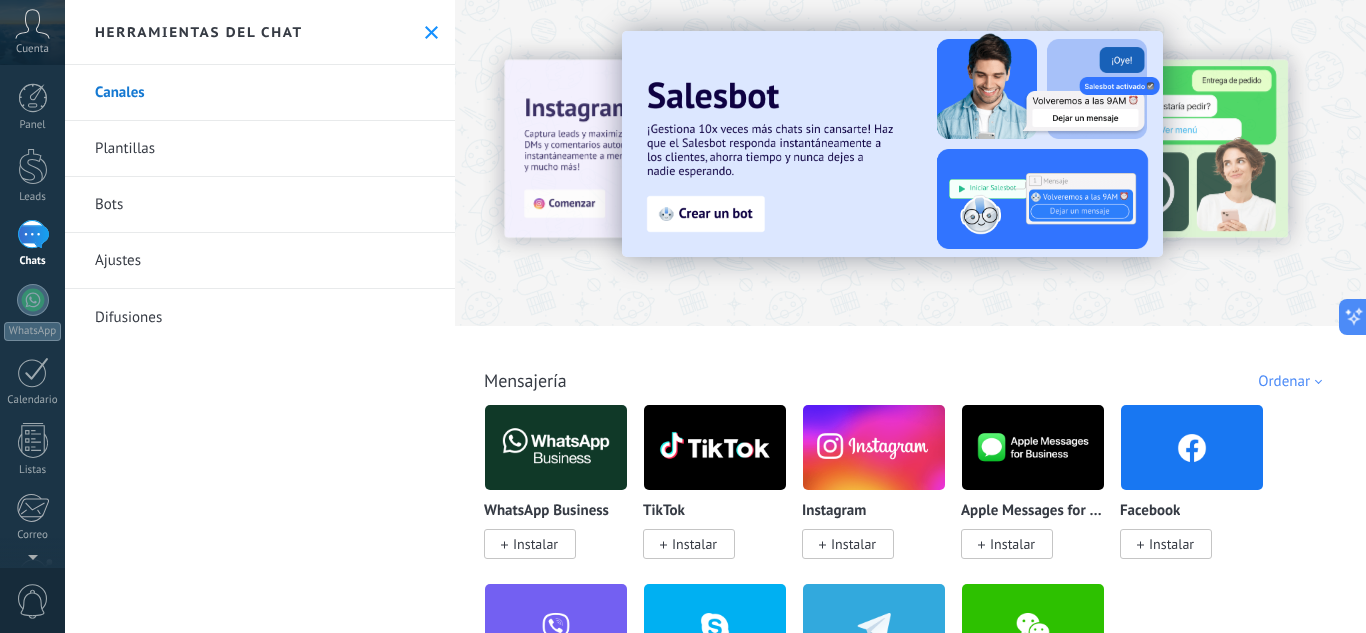 click on "Instalar" at bounding box center [530, 544] 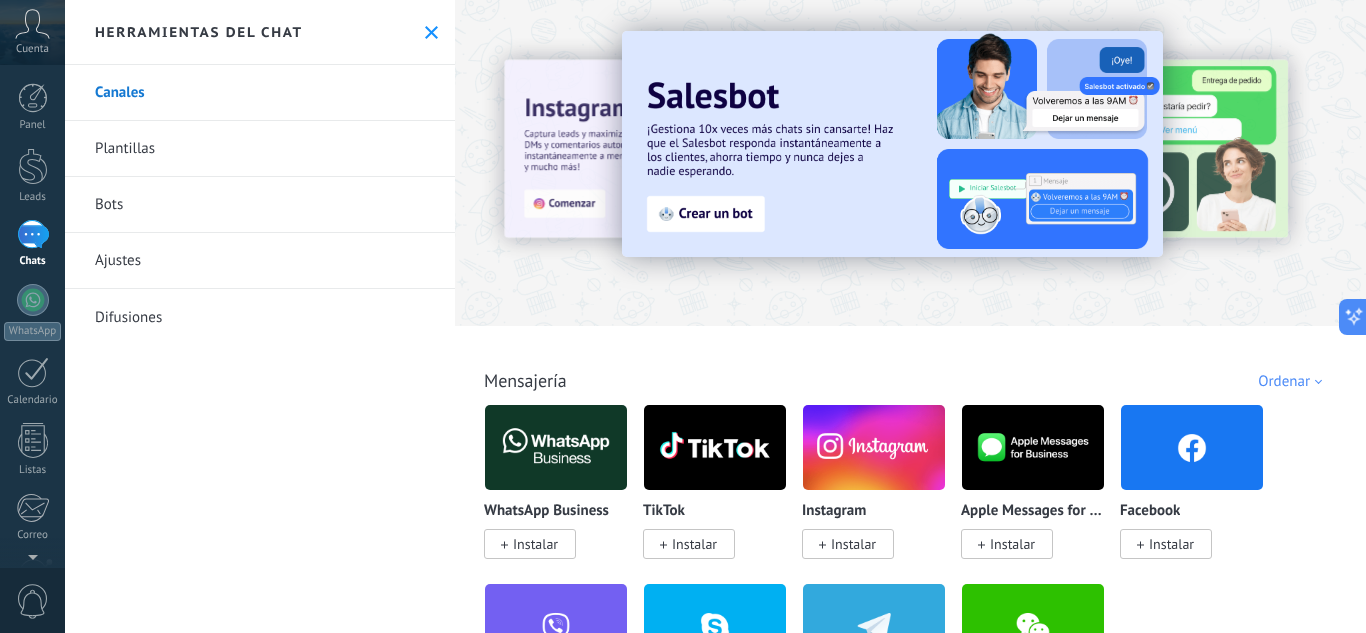 click on "Instalar" at bounding box center (535, 544) 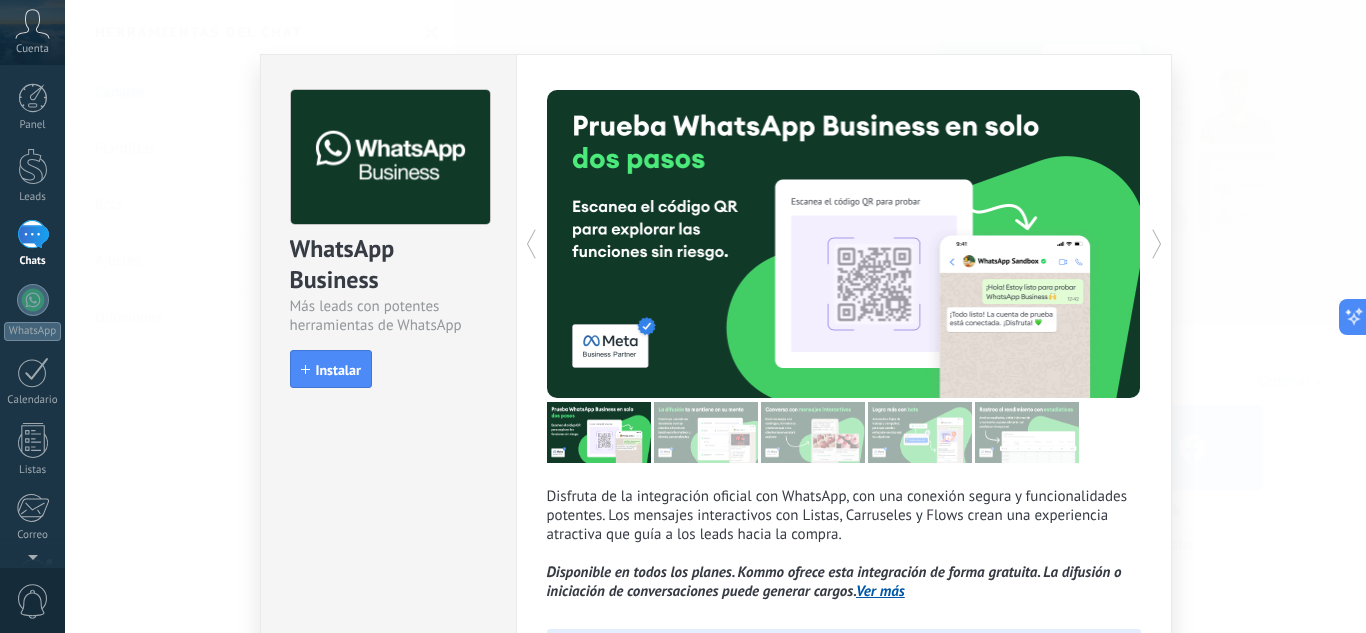scroll, scrollTop: 0, scrollLeft: 0, axis: both 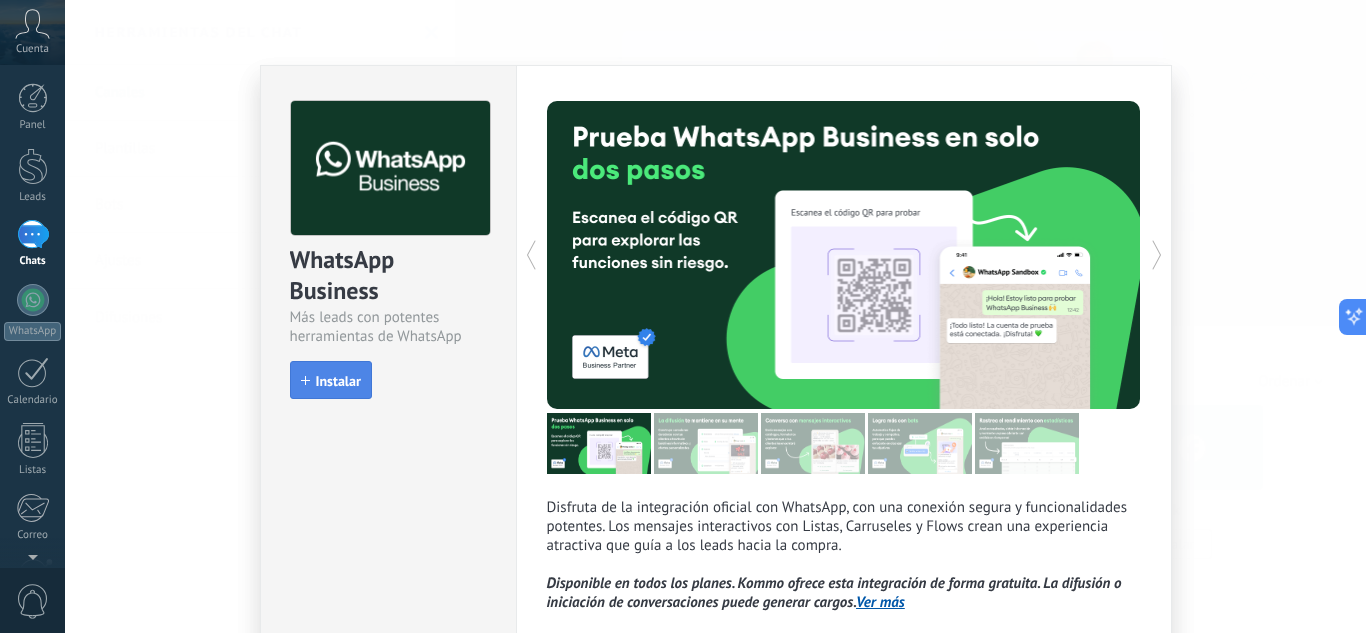 click on "Instalar" at bounding box center [331, 380] 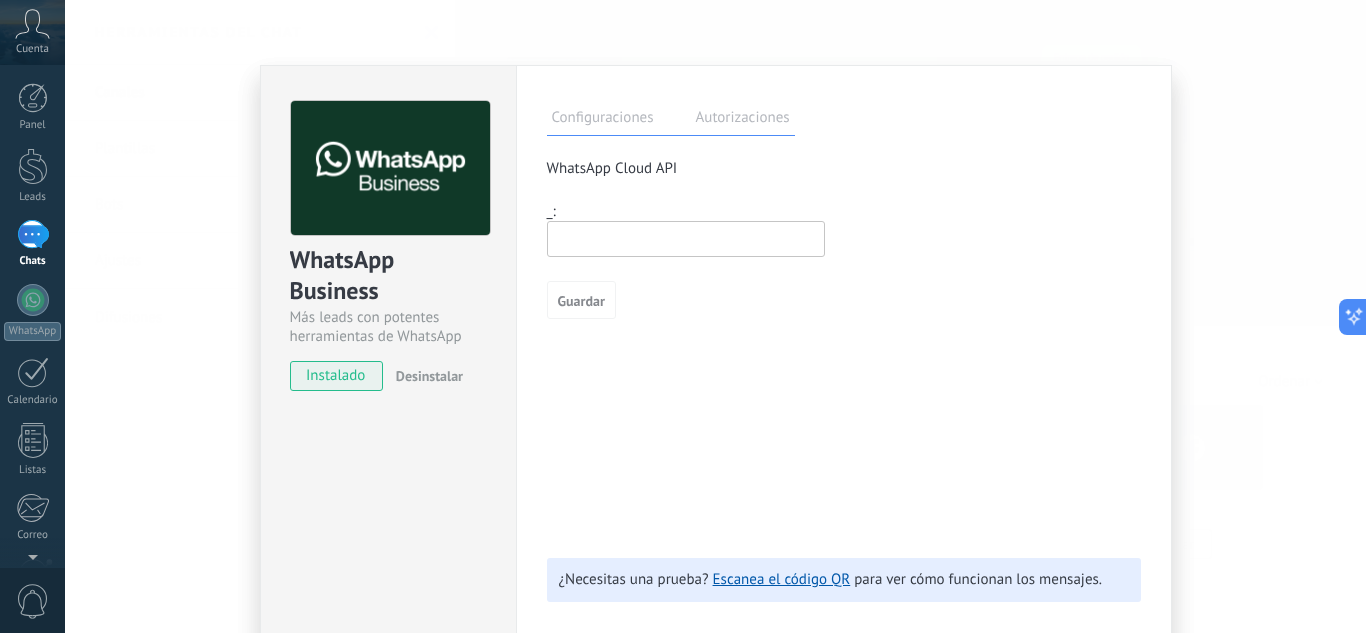 click at bounding box center (686, 239) 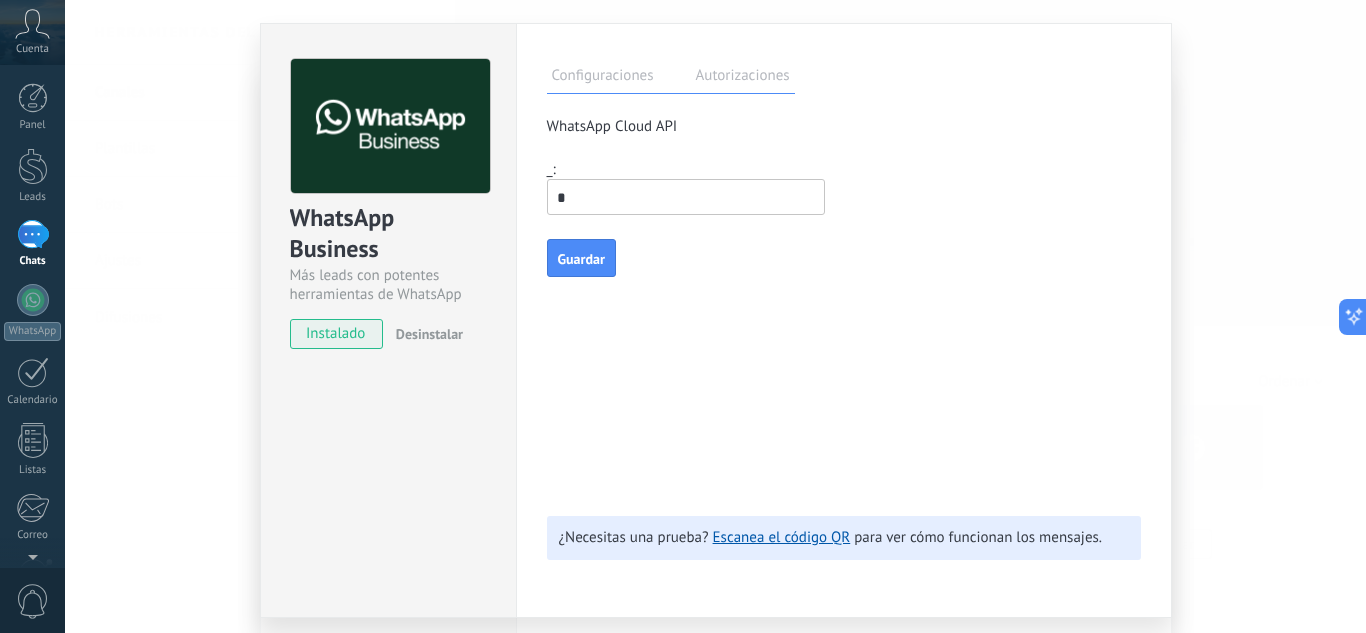 scroll, scrollTop: 0, scrollLeft: 0, axis: both 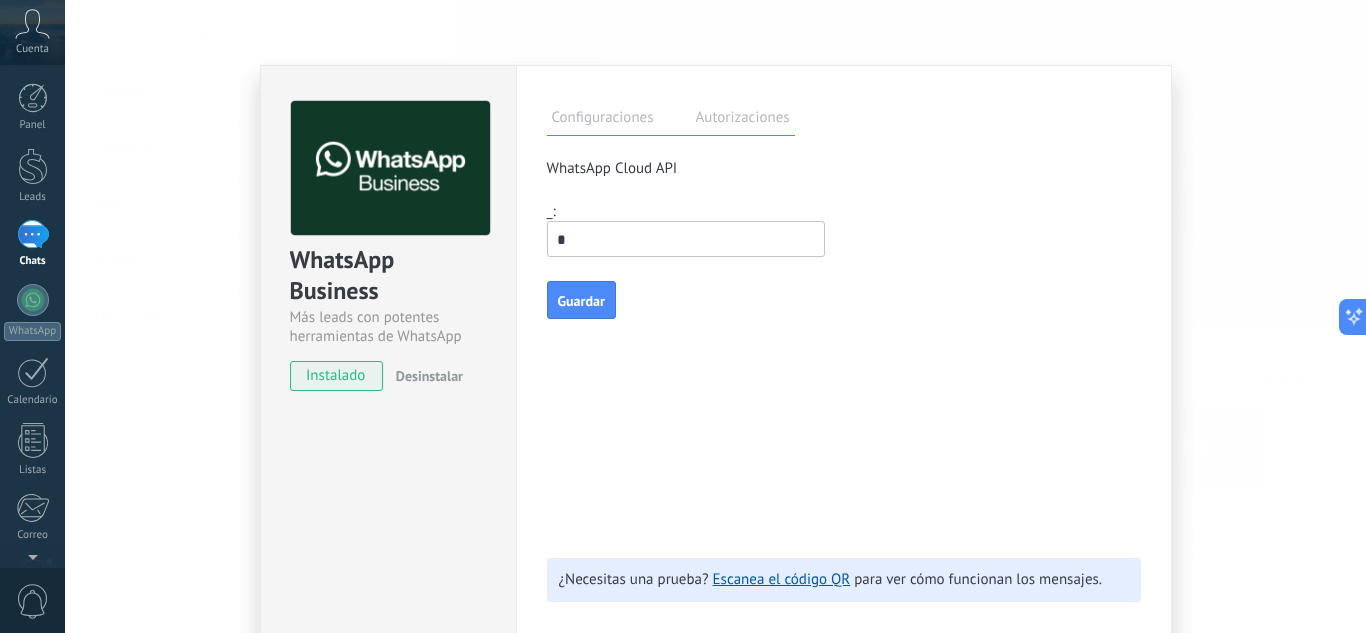 type on "*" 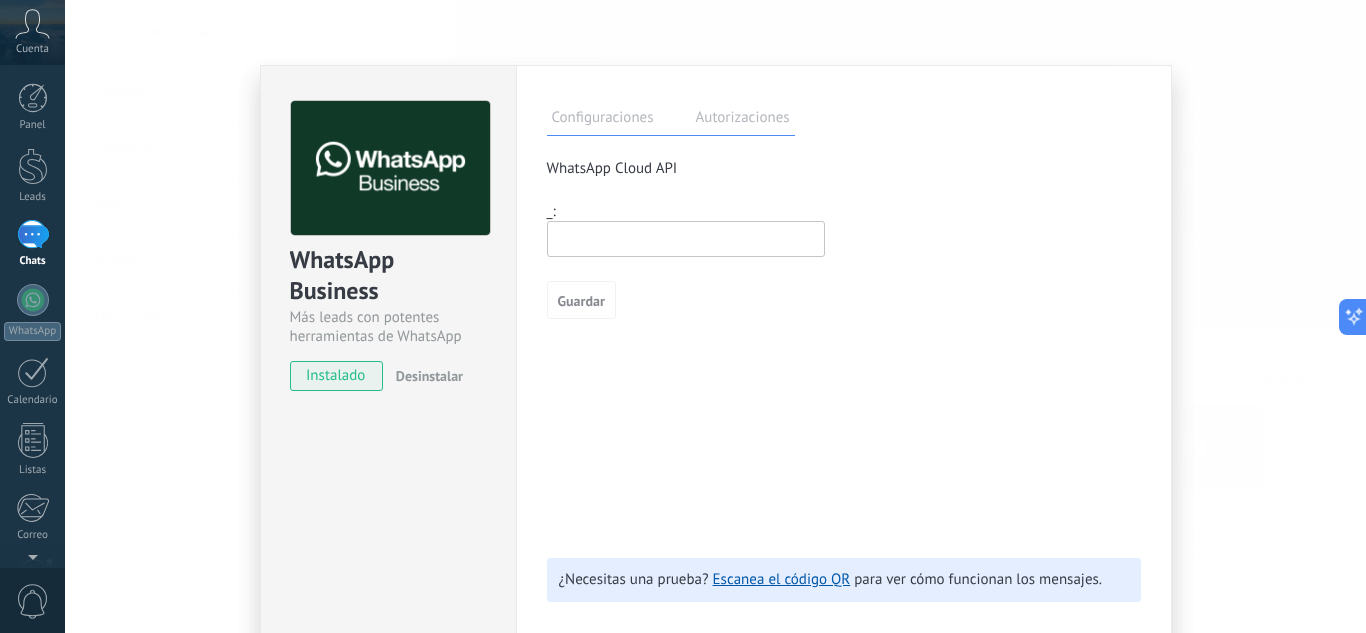 type 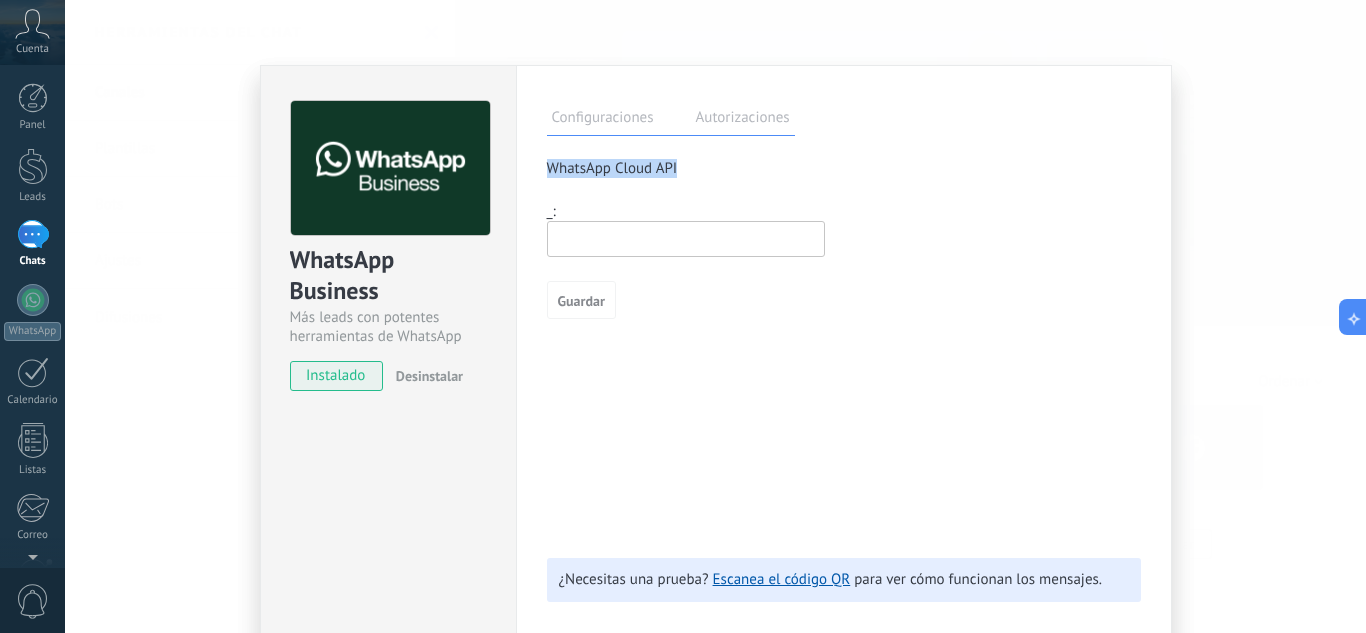 drag, startPoint x: 677, startPoint y: 172, endPoint x: 537, endPoint y: 173, distance: 140.00357 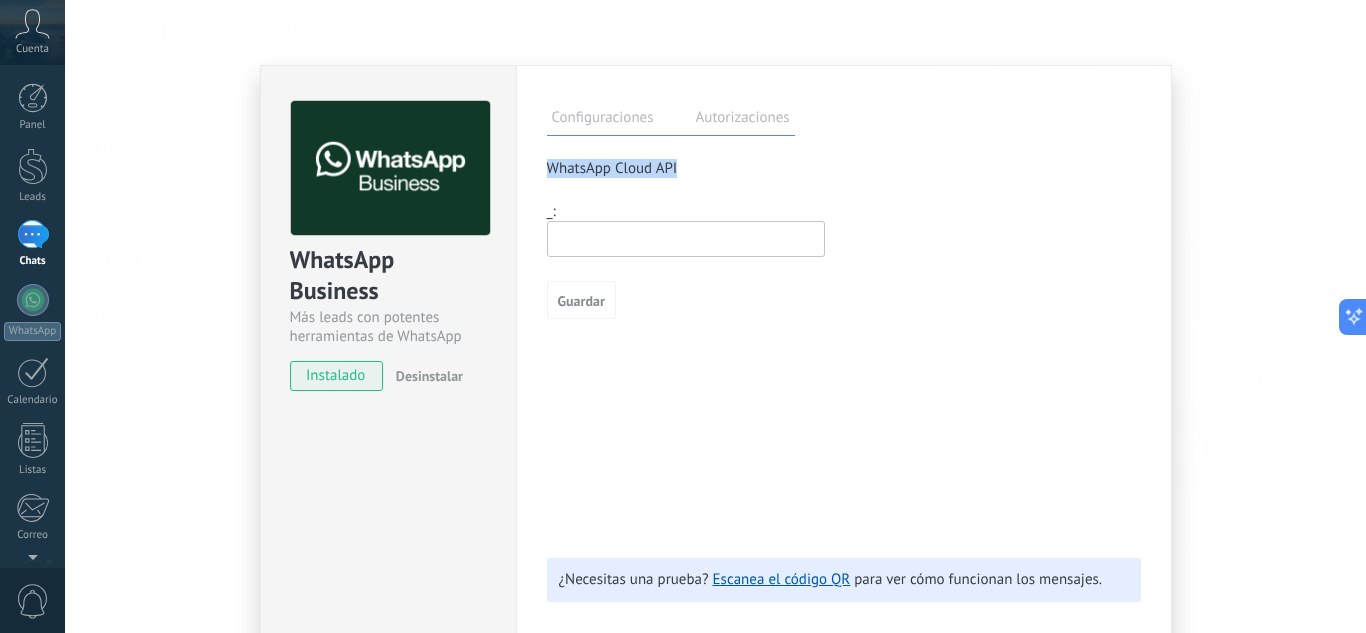 copy on "WhatsApp Cloud API" 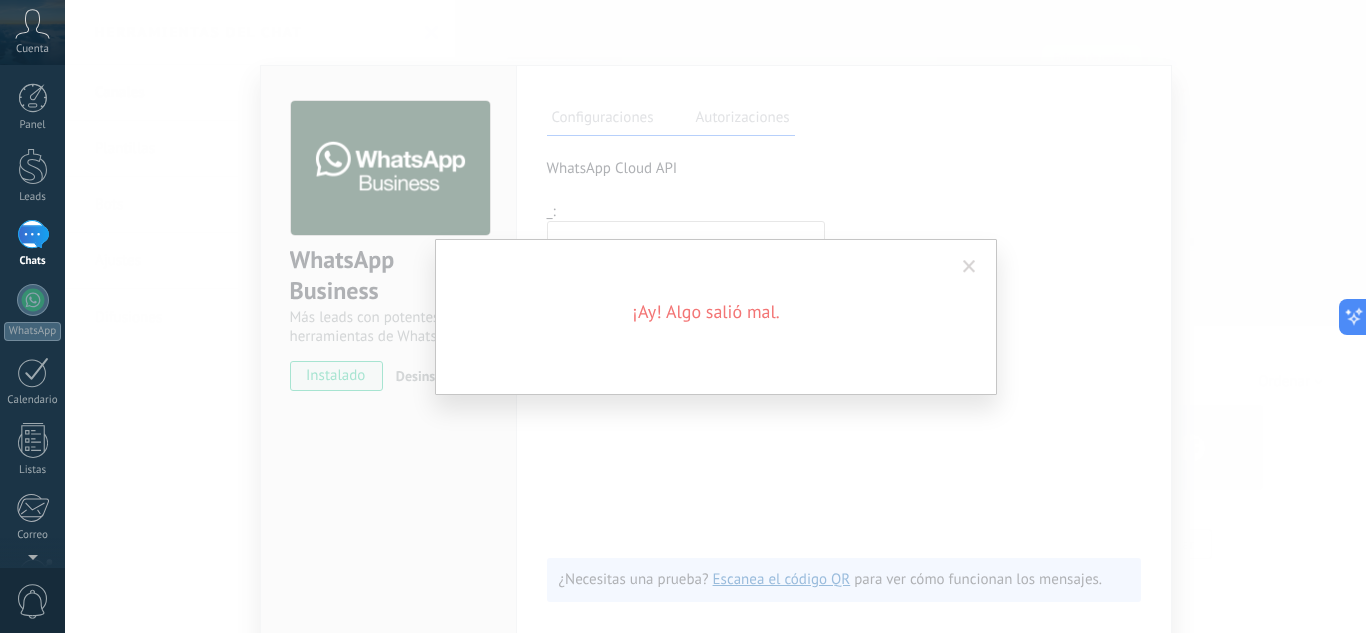 click at bounding box center (969, 267) 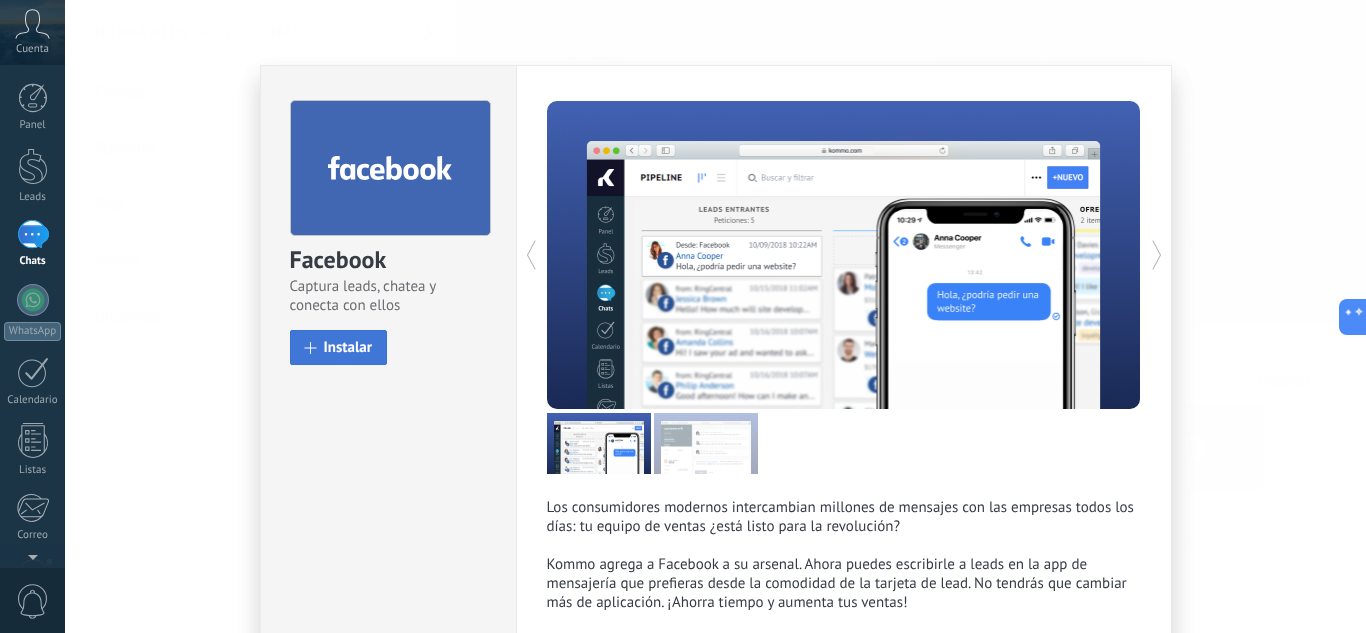 click on "Instalar" at bounding box center [348, 347] 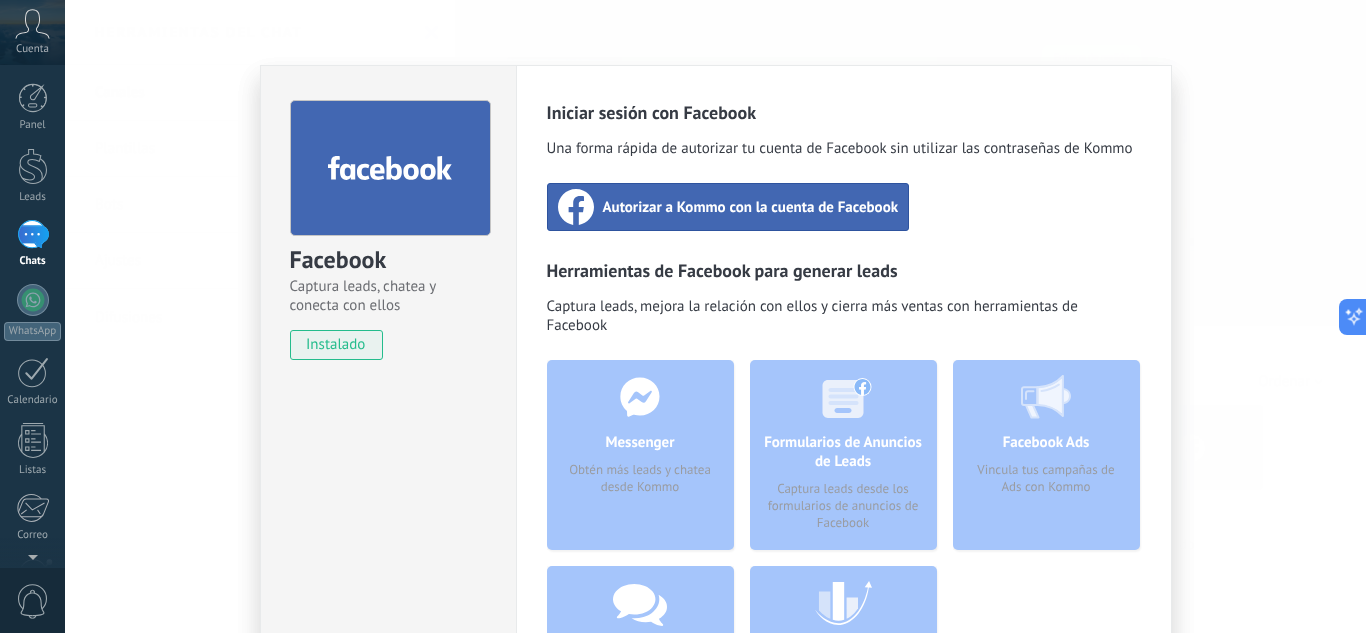 click on "Autorizar a Kommo con la cuenta de Facebook" at bounding box center [751, 207] 